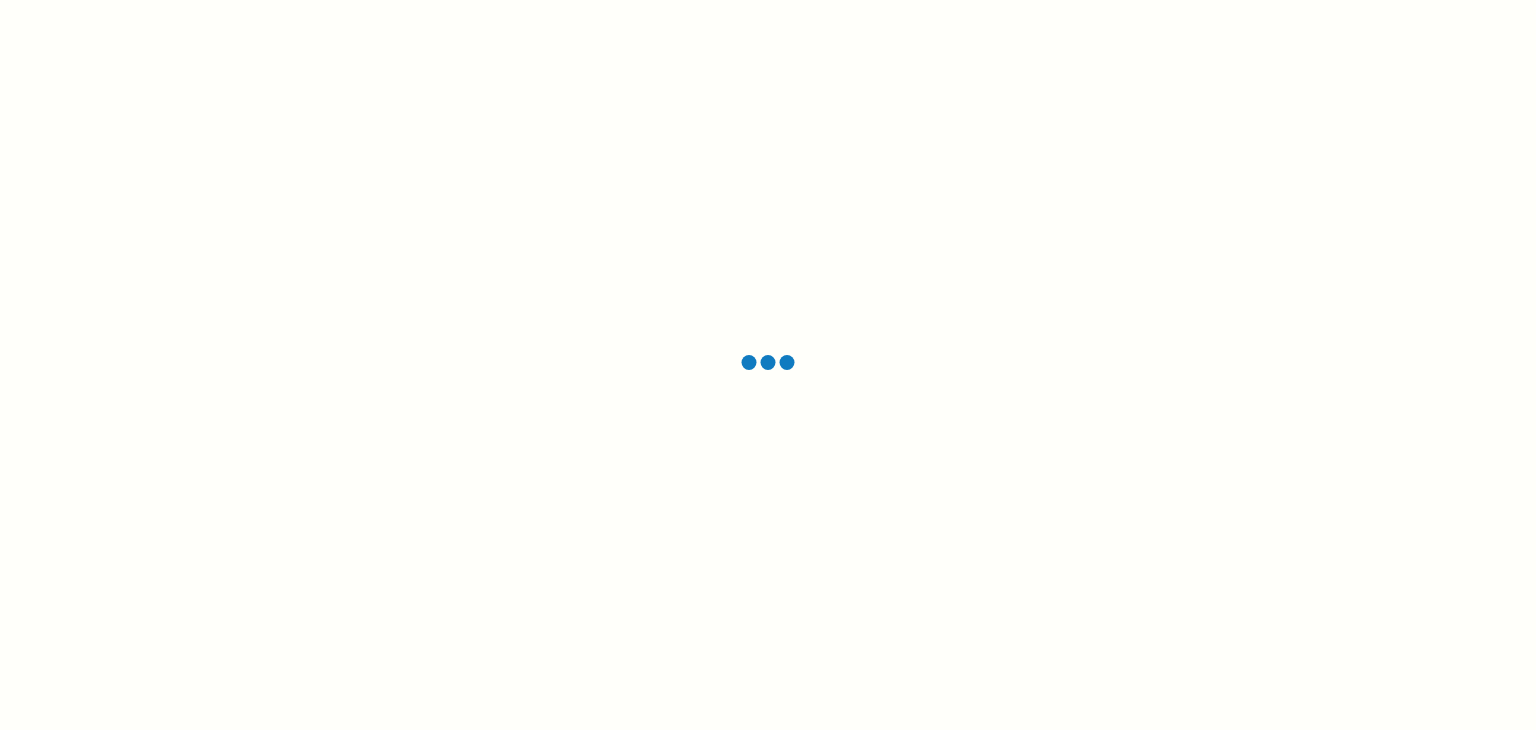 scroll, scrollTop: 0, scrollLeft: 0, axis: both 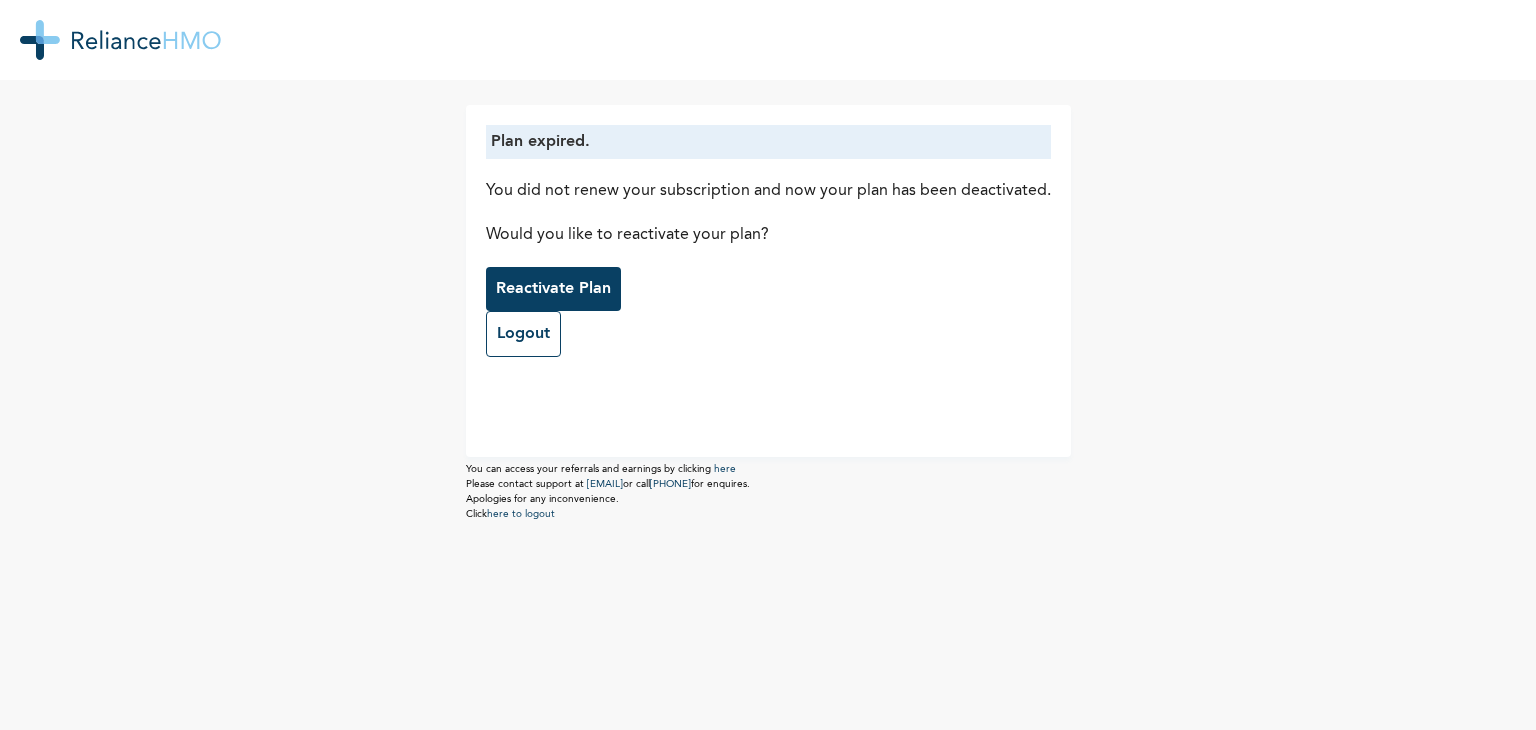 click on "Reactivate Plan" at bounding box center [553, 289] 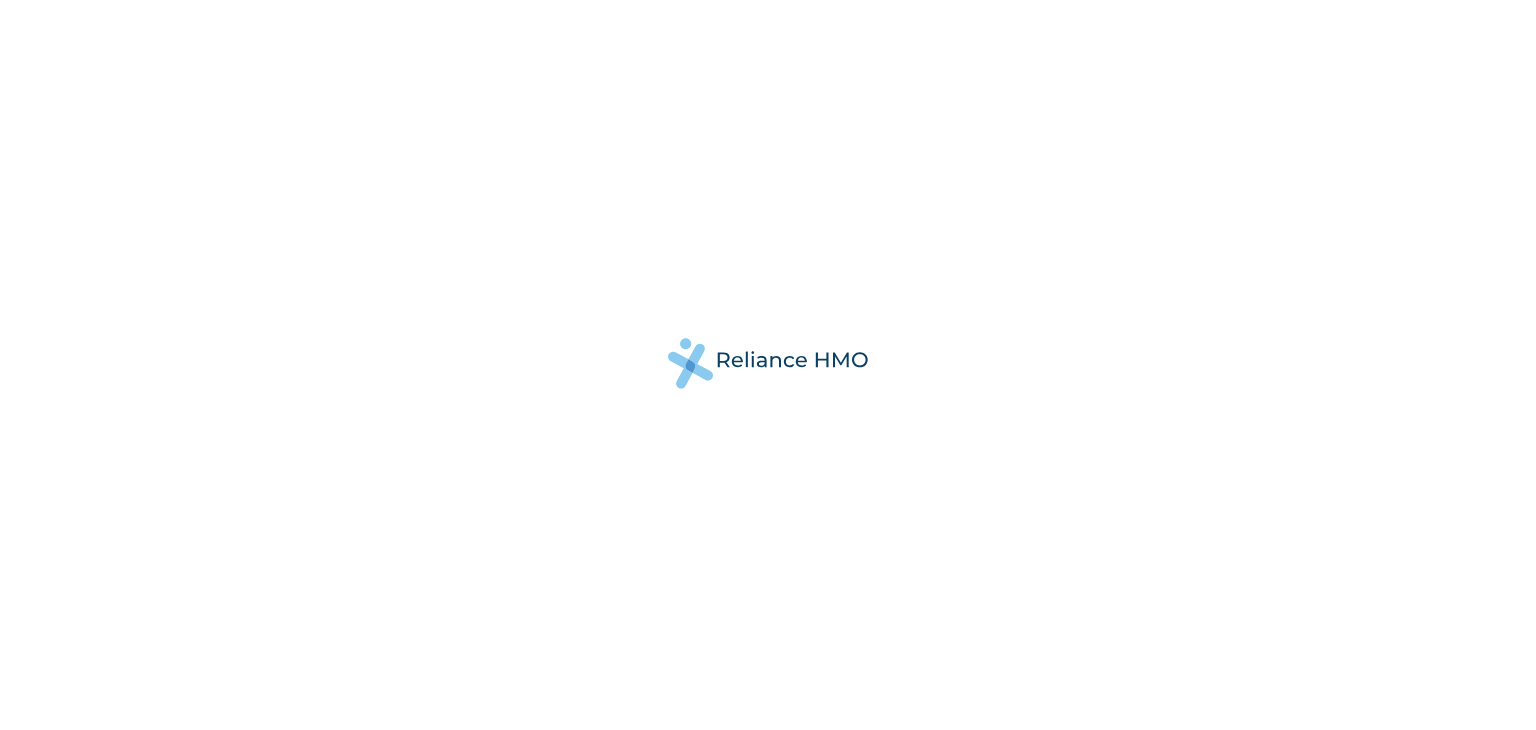 scroll, scrollTop: 0, scrollLeft: 0, axis: both 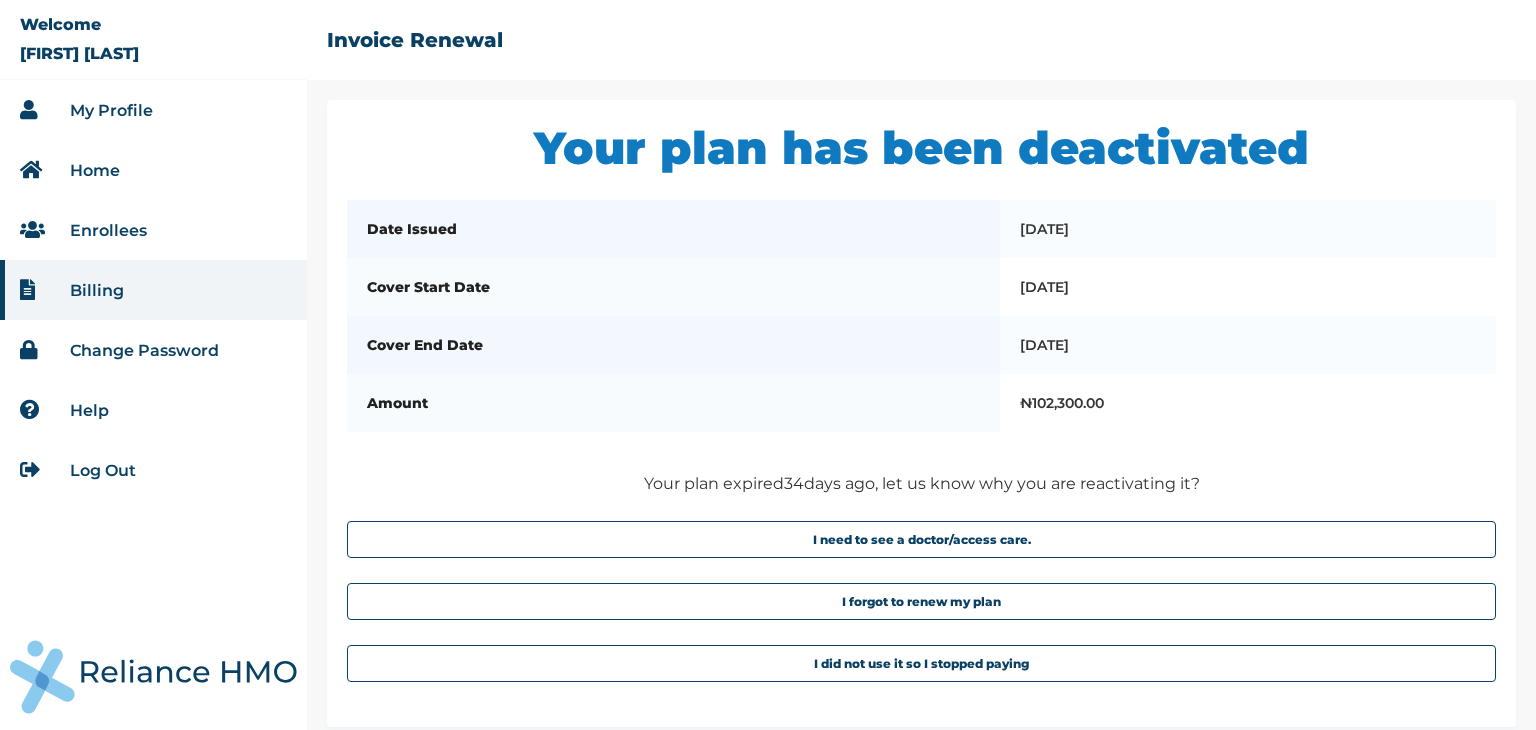 click on "Billing" at bounding box center (97, 290) 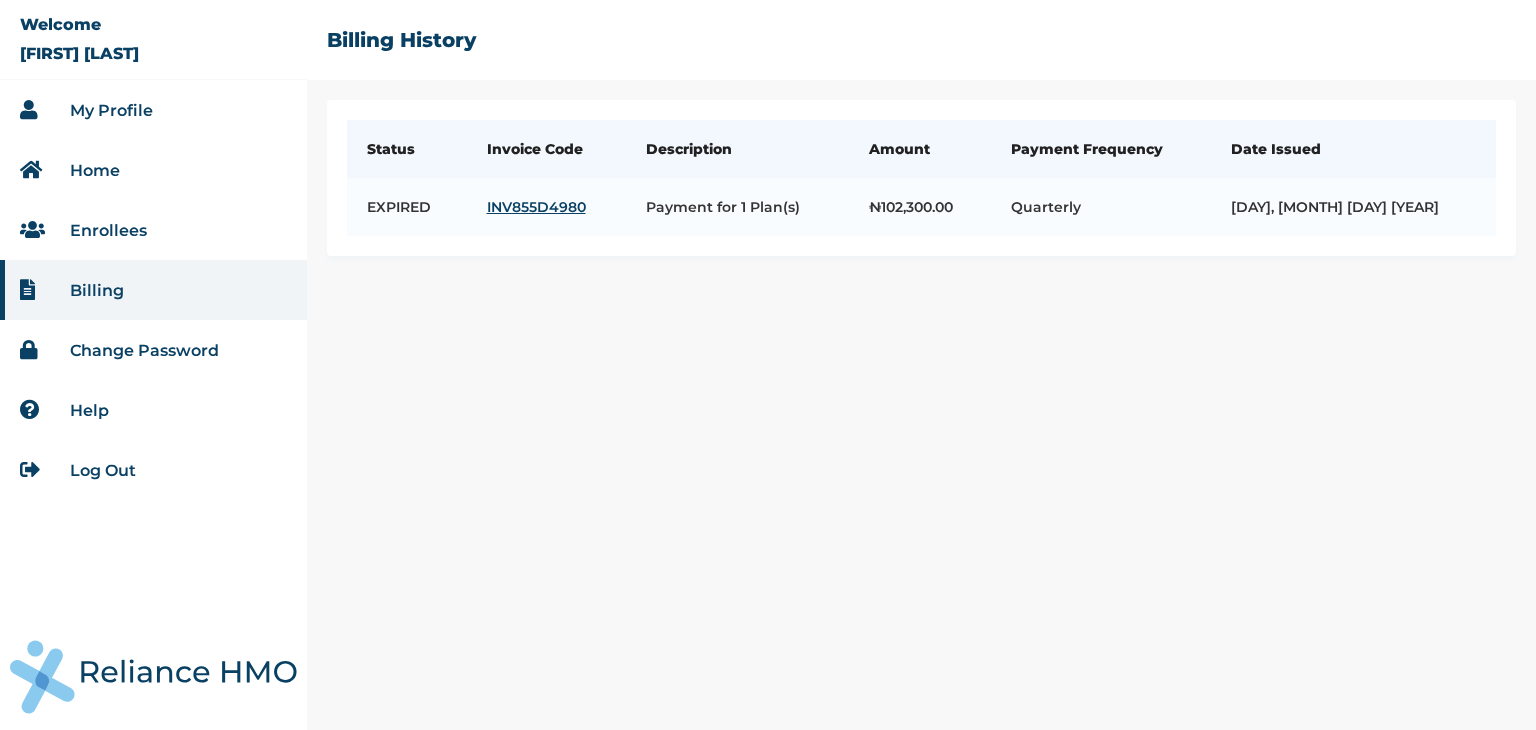 click on "Enrollees" at bounding box center (108, 230) 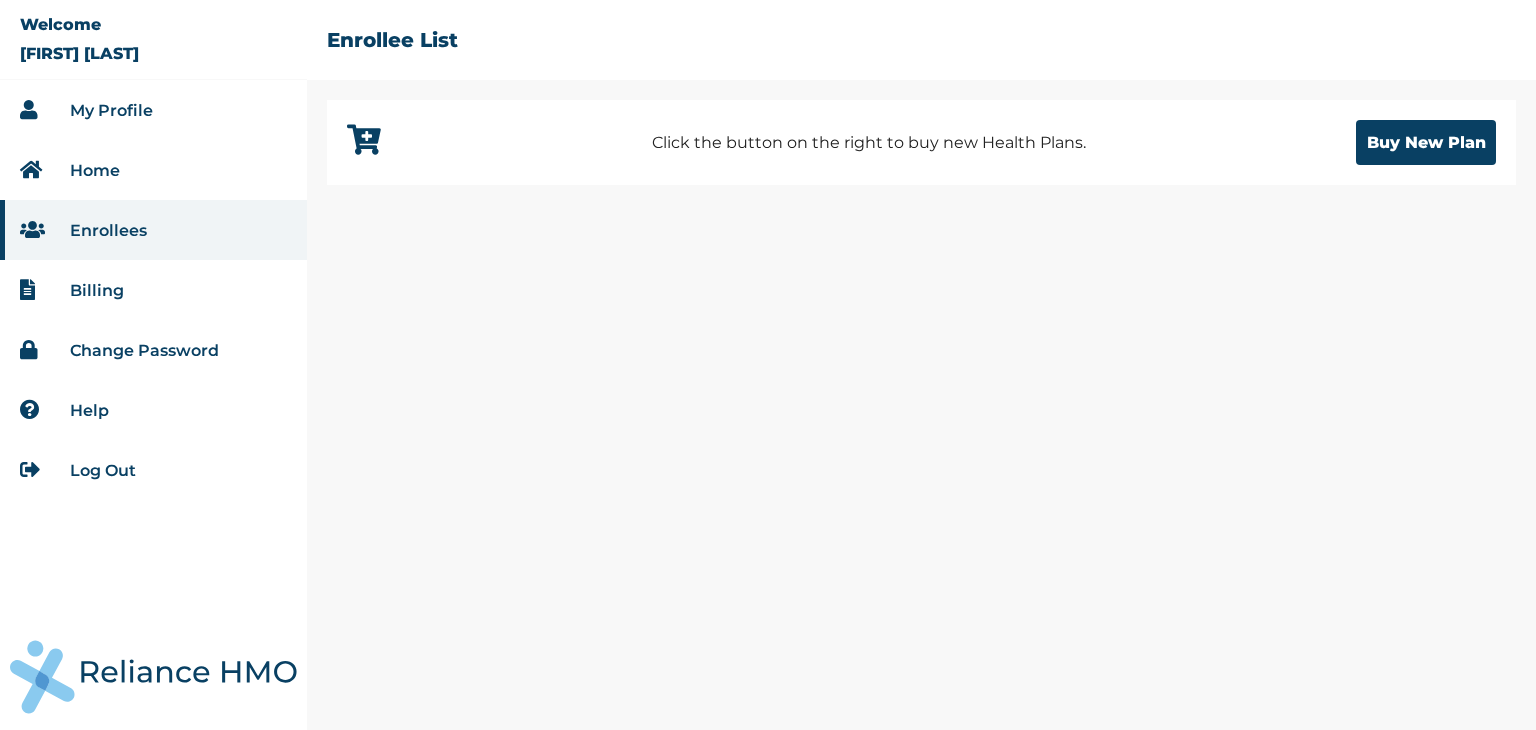 click on "Home" at bounding box center (95, 170) 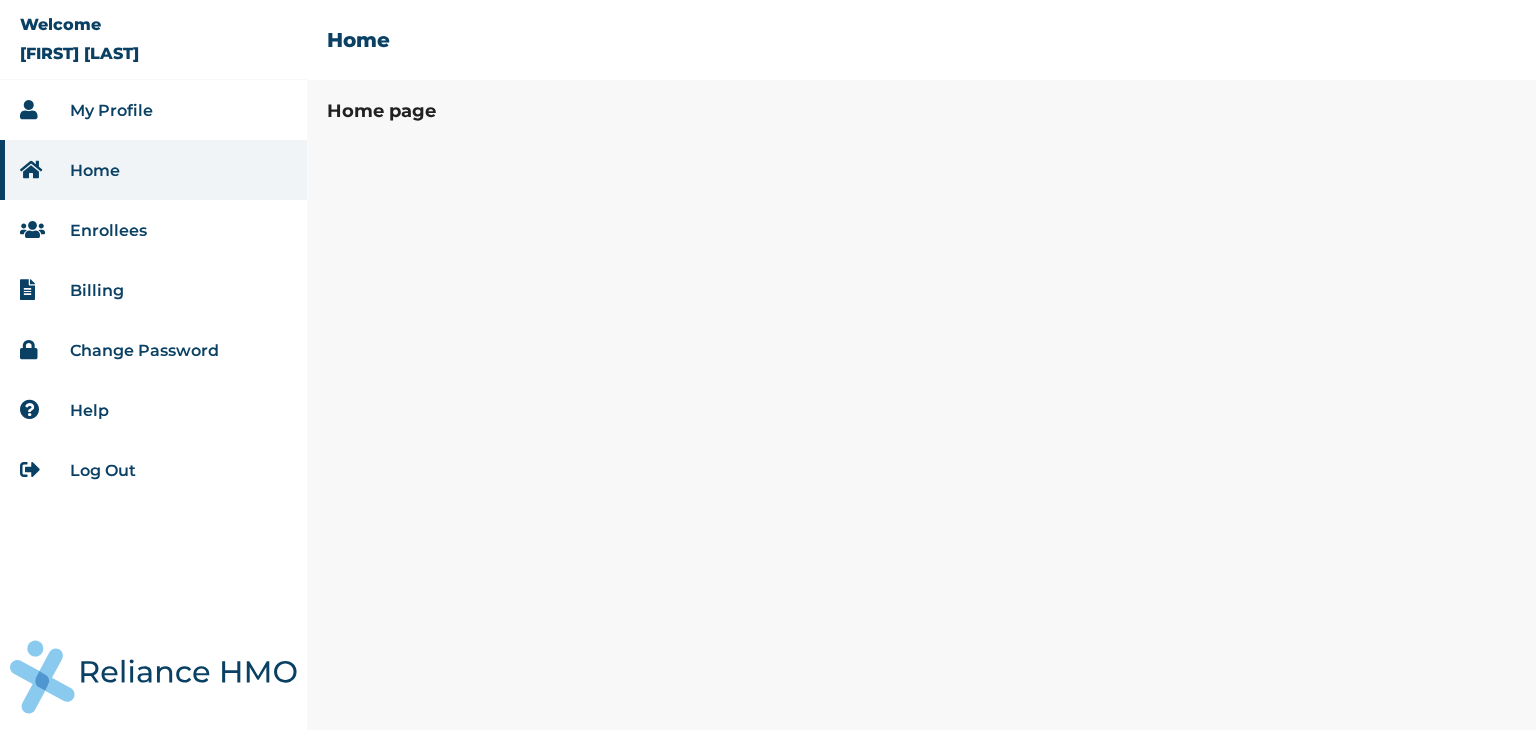 click on "Home" at bounding box center (95, 170) 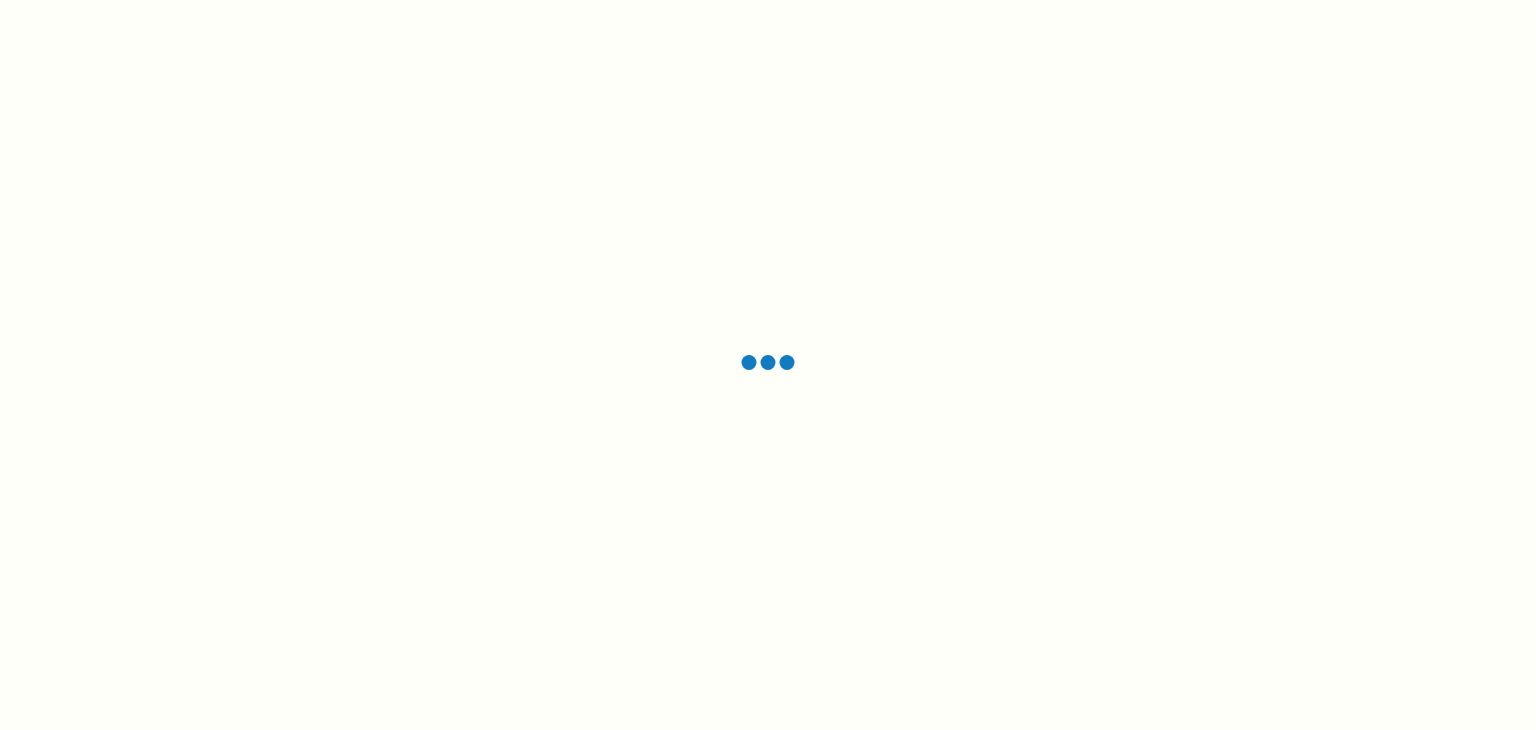 scroll, scrollTop: 0, scrollLeft: 0, axis: both 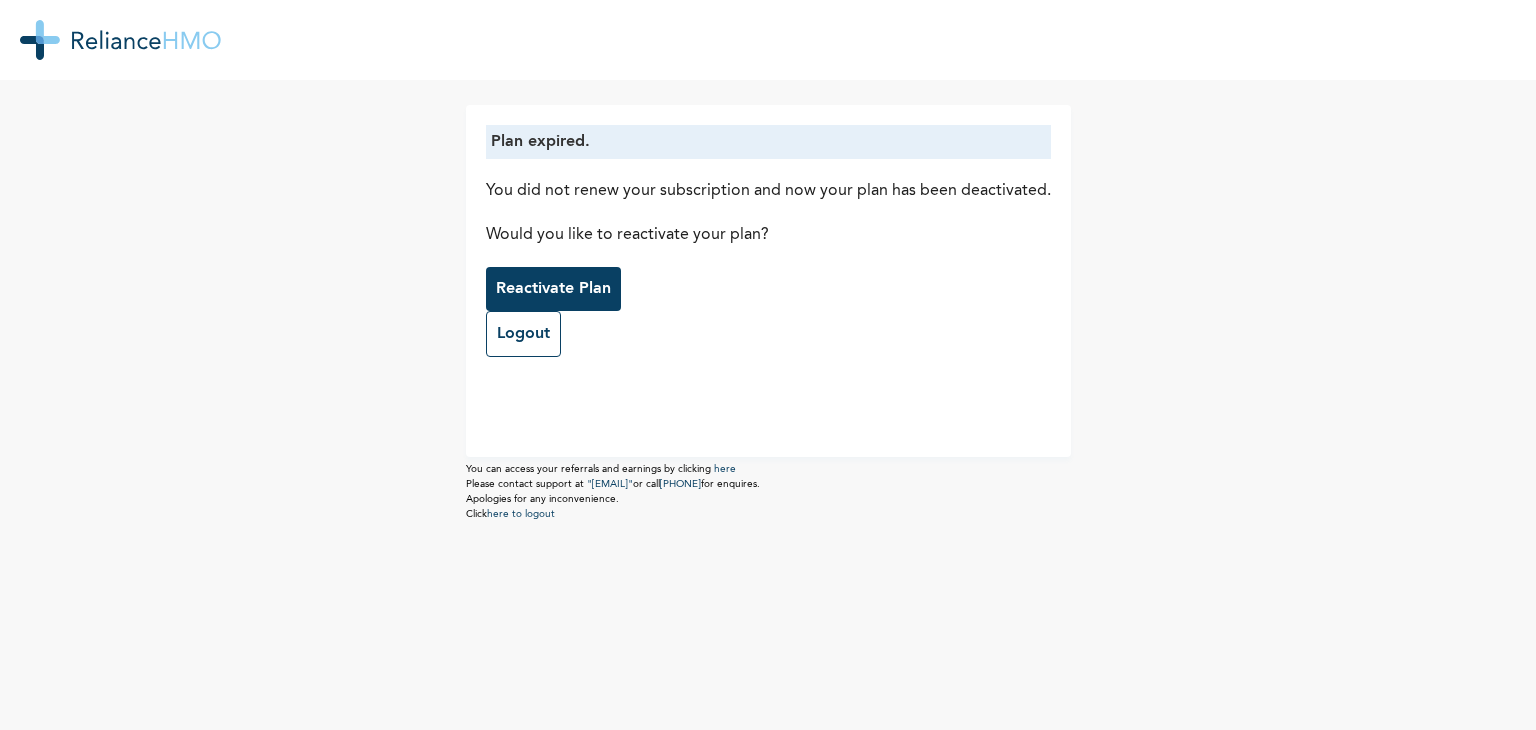 click on "Reactivate Plan" at bounding box center [553, 289] 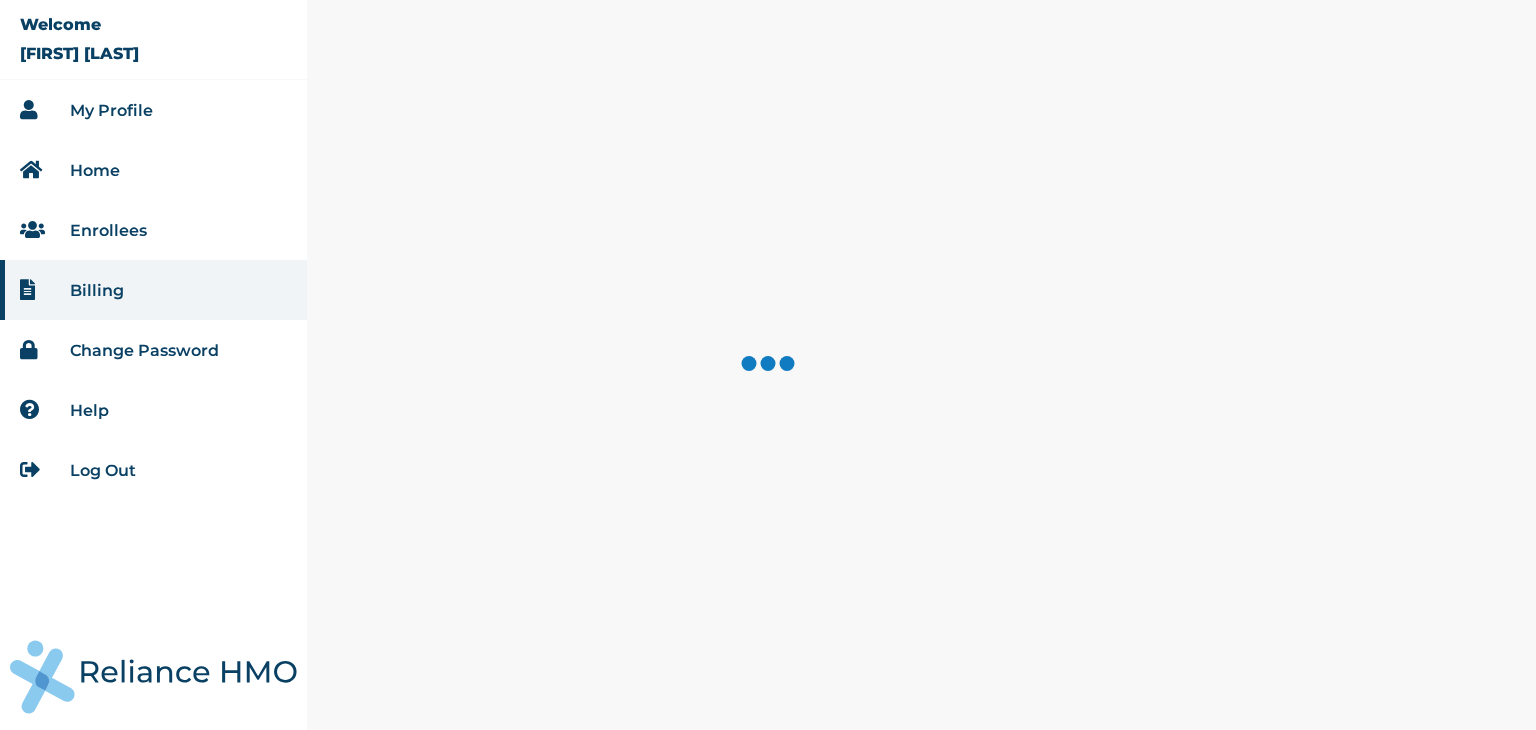 scroll, scrollTop: 0, scrollLeft: 0, axis: both 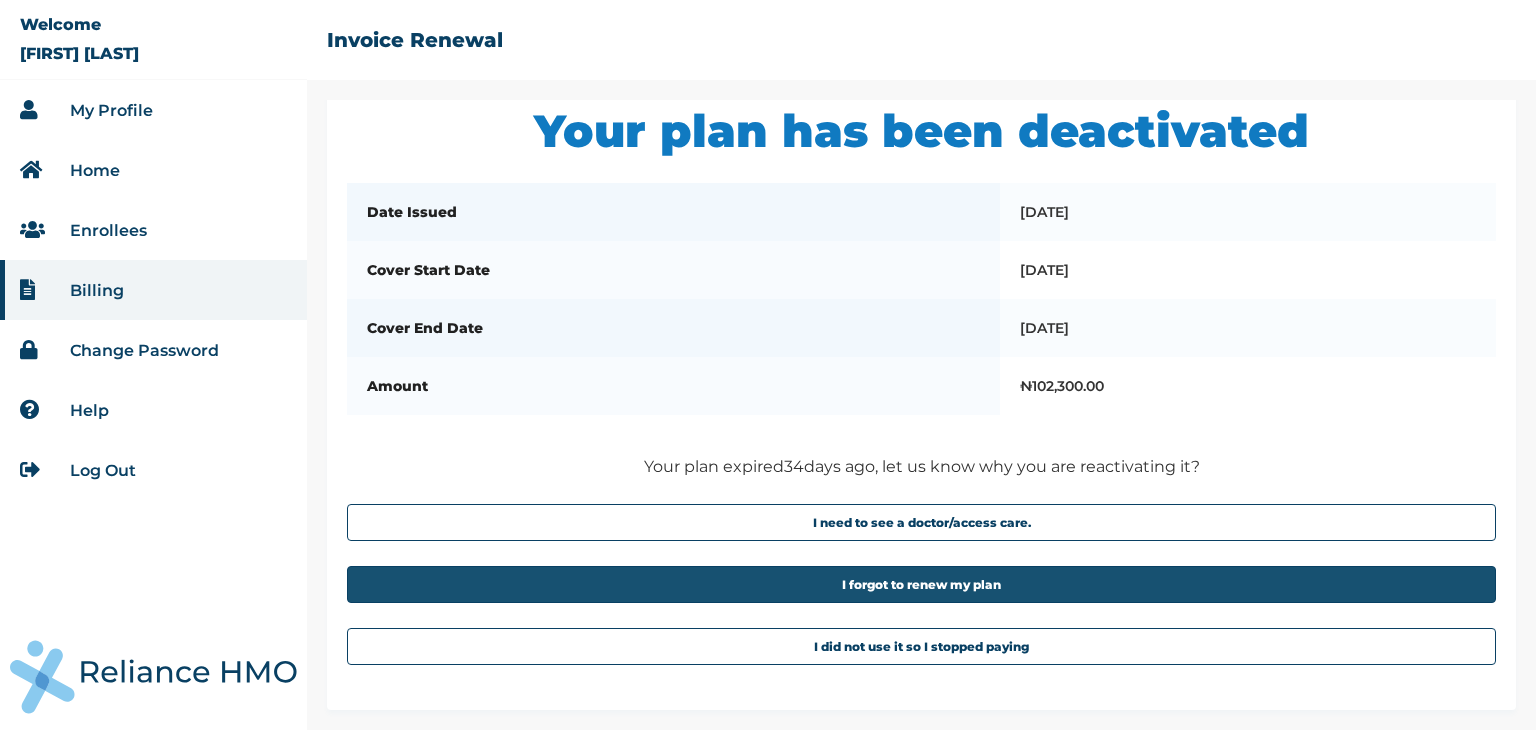 click on "I forgot to renew my plan" at bounding box center (921, 584) 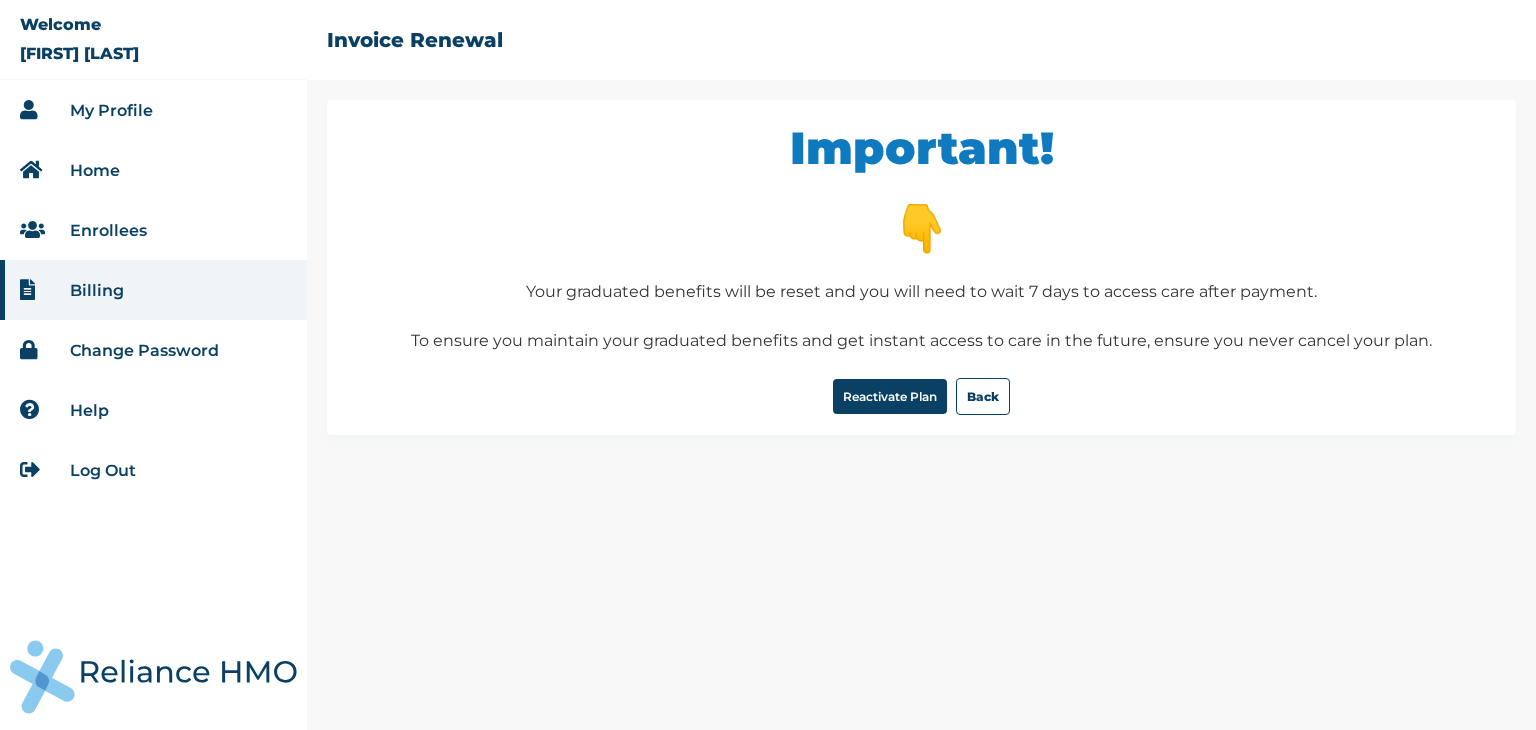 scroll, scrollTop: 0, scrollLeft: 0, axis: both 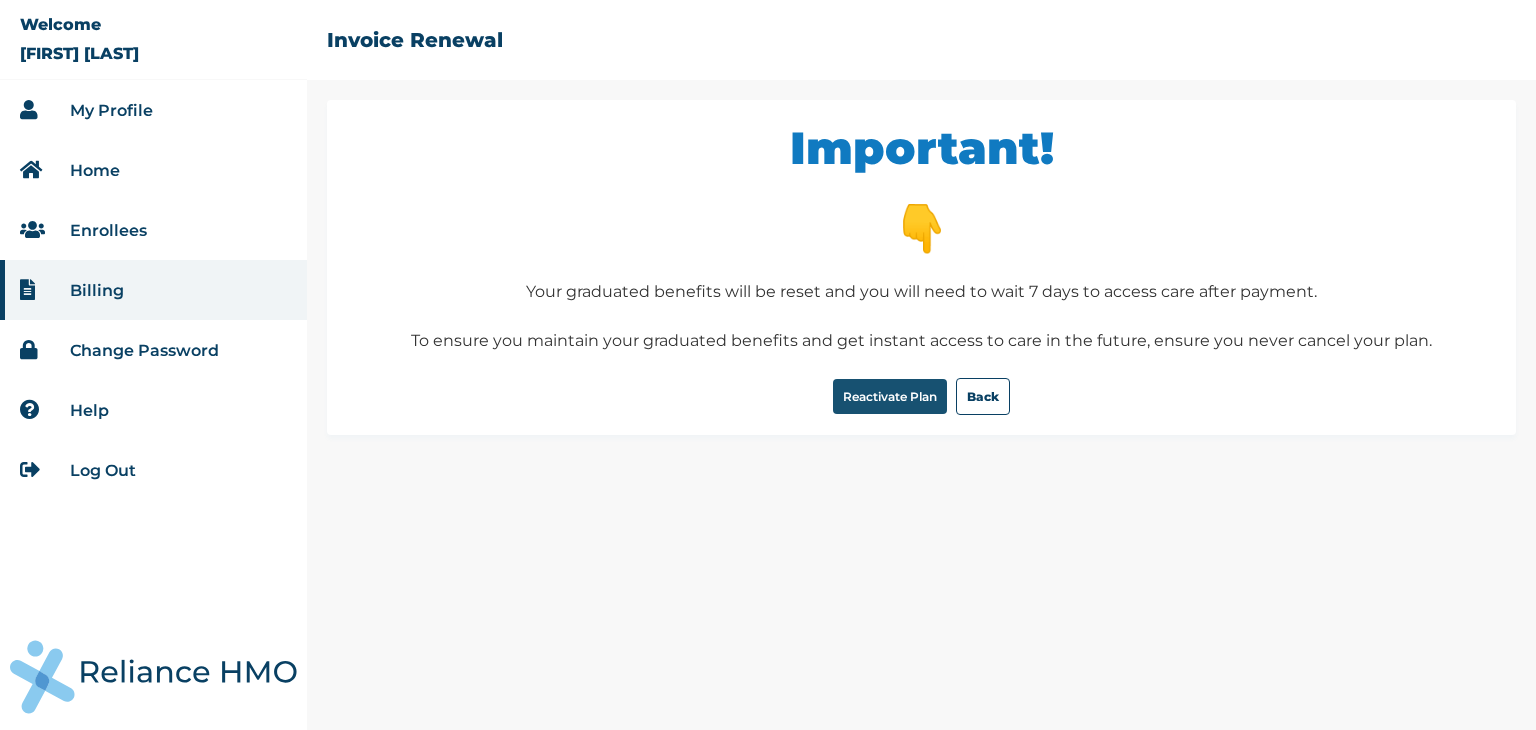 click on "Reactivate Plan" at bounding box center (890, 396) 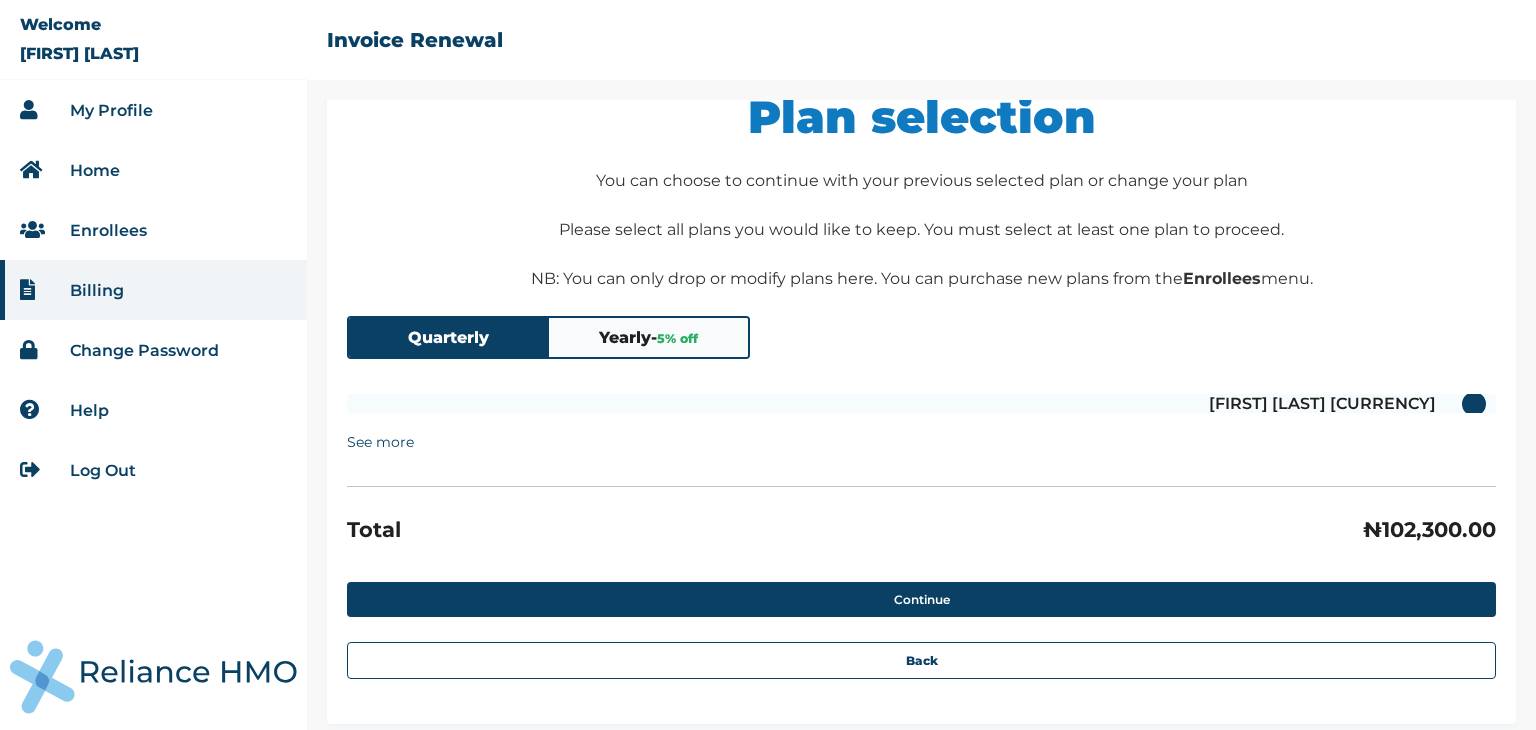 scroll, scrollTop: 44, scrollLeft: 0, axis: vertical 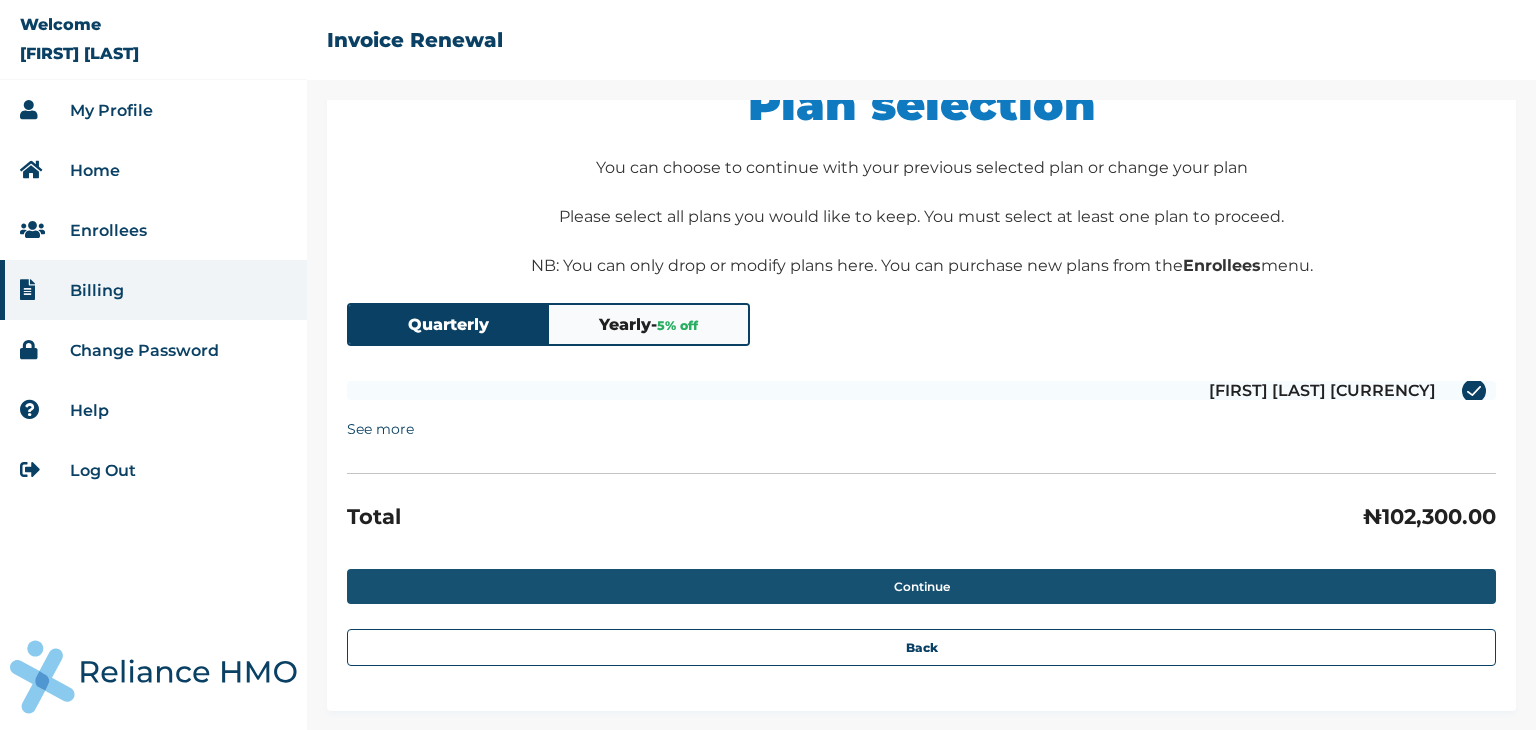 click on "Continue" at bounding box center [921, 586] 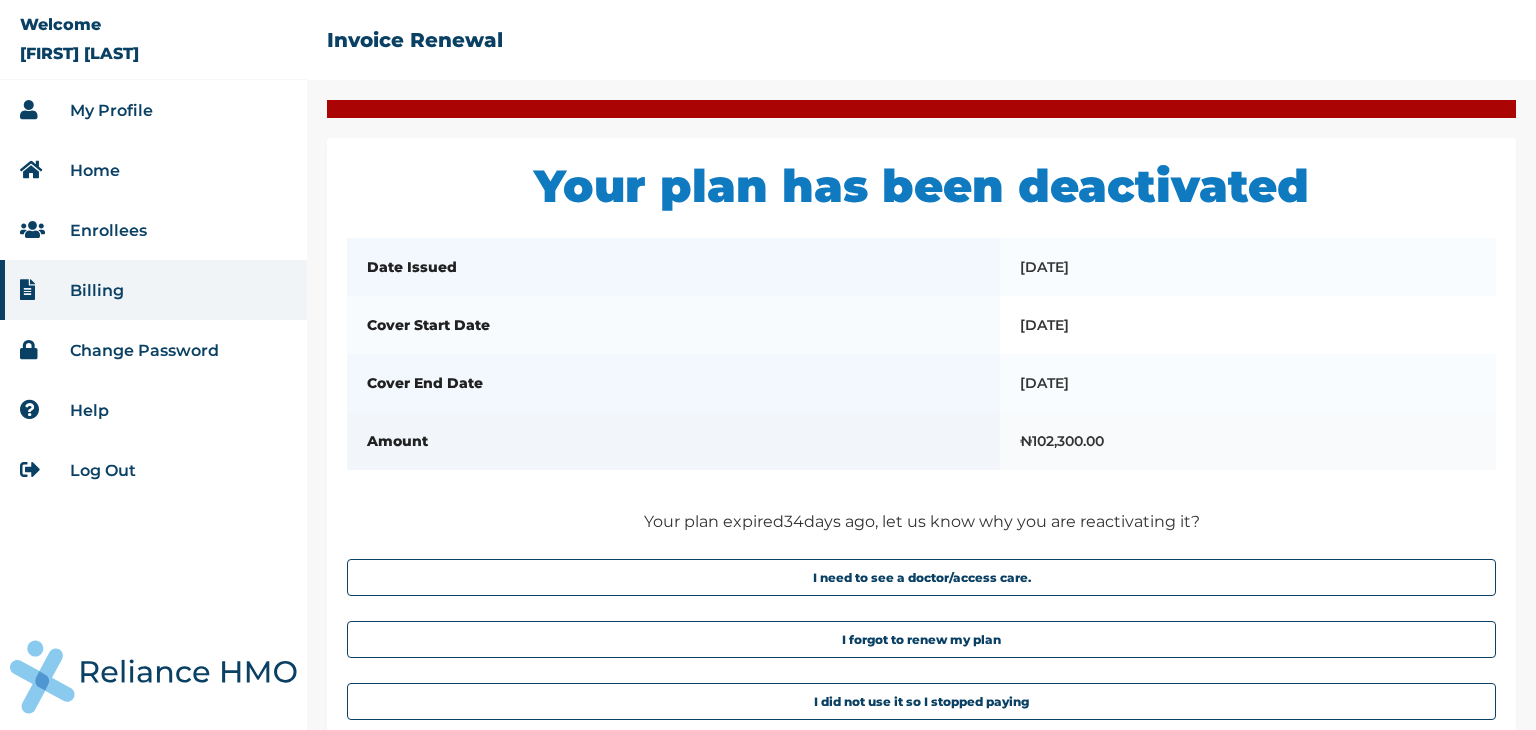 scroll, scrollTop: 131, scrollLeft: 0, axis: vertical 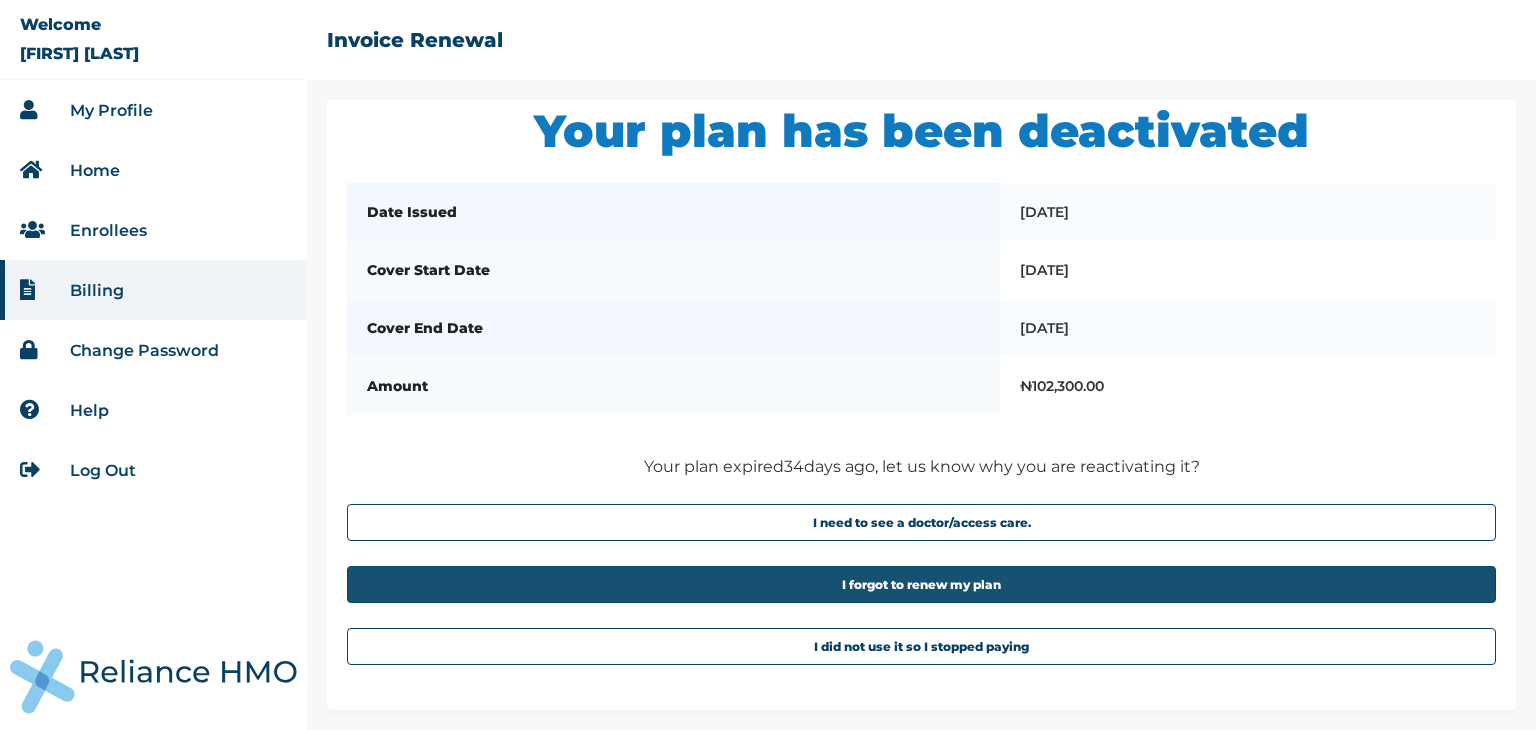 click on "I forgot to renew my plan" at bounding box center (921, 584) 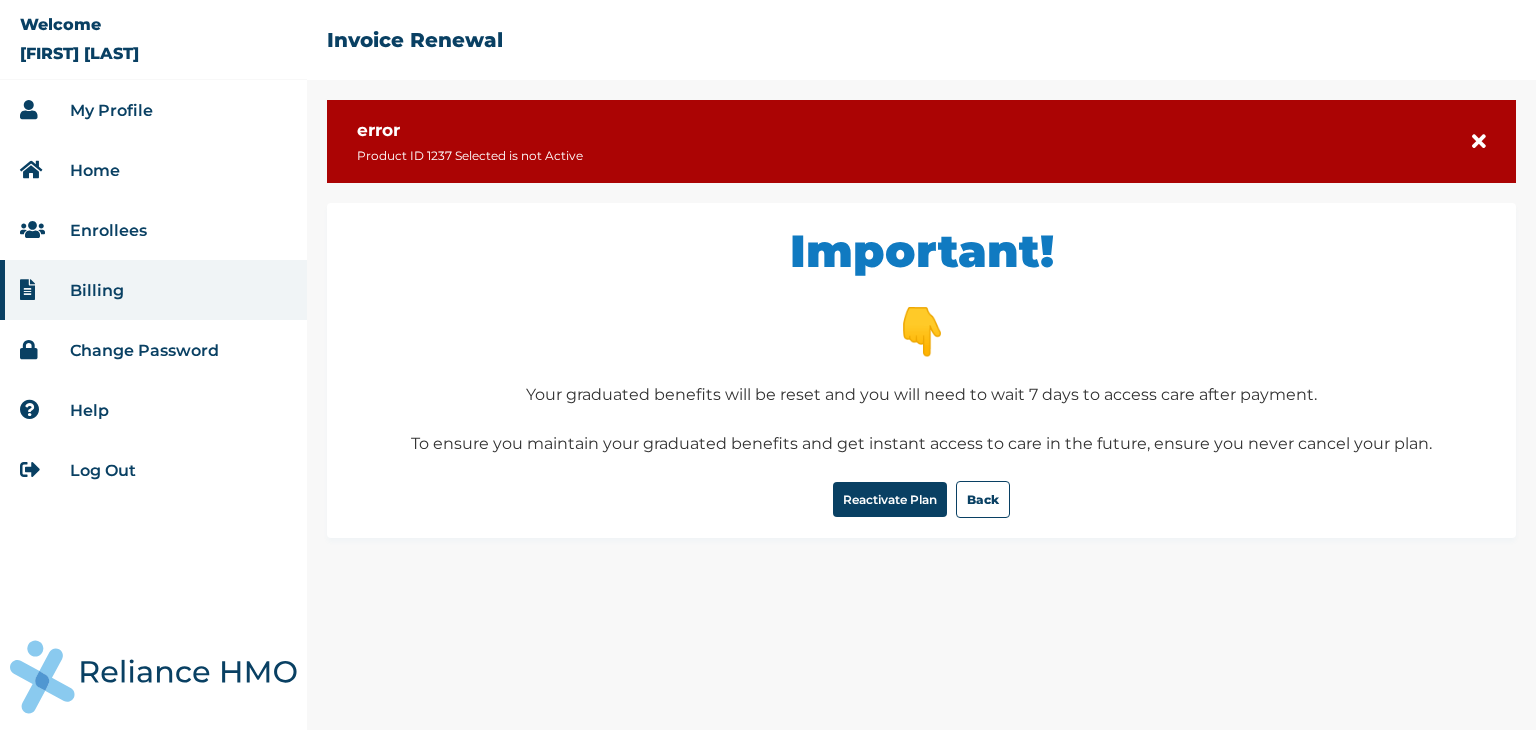 scroll, scrollTop: 0, scrollLeft: 0, axis: both 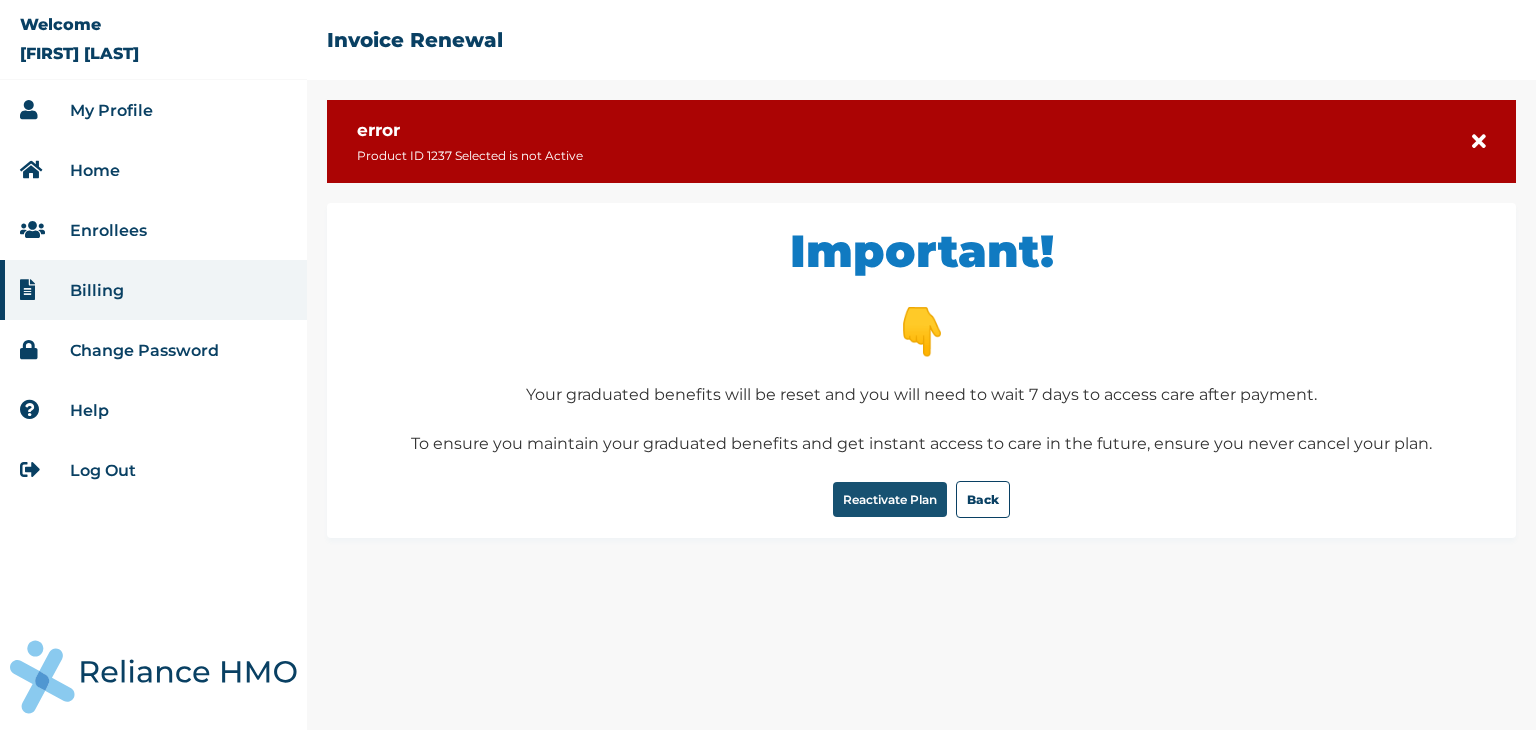 click on "Reactivate Plan" at bounding box center (890, 499) 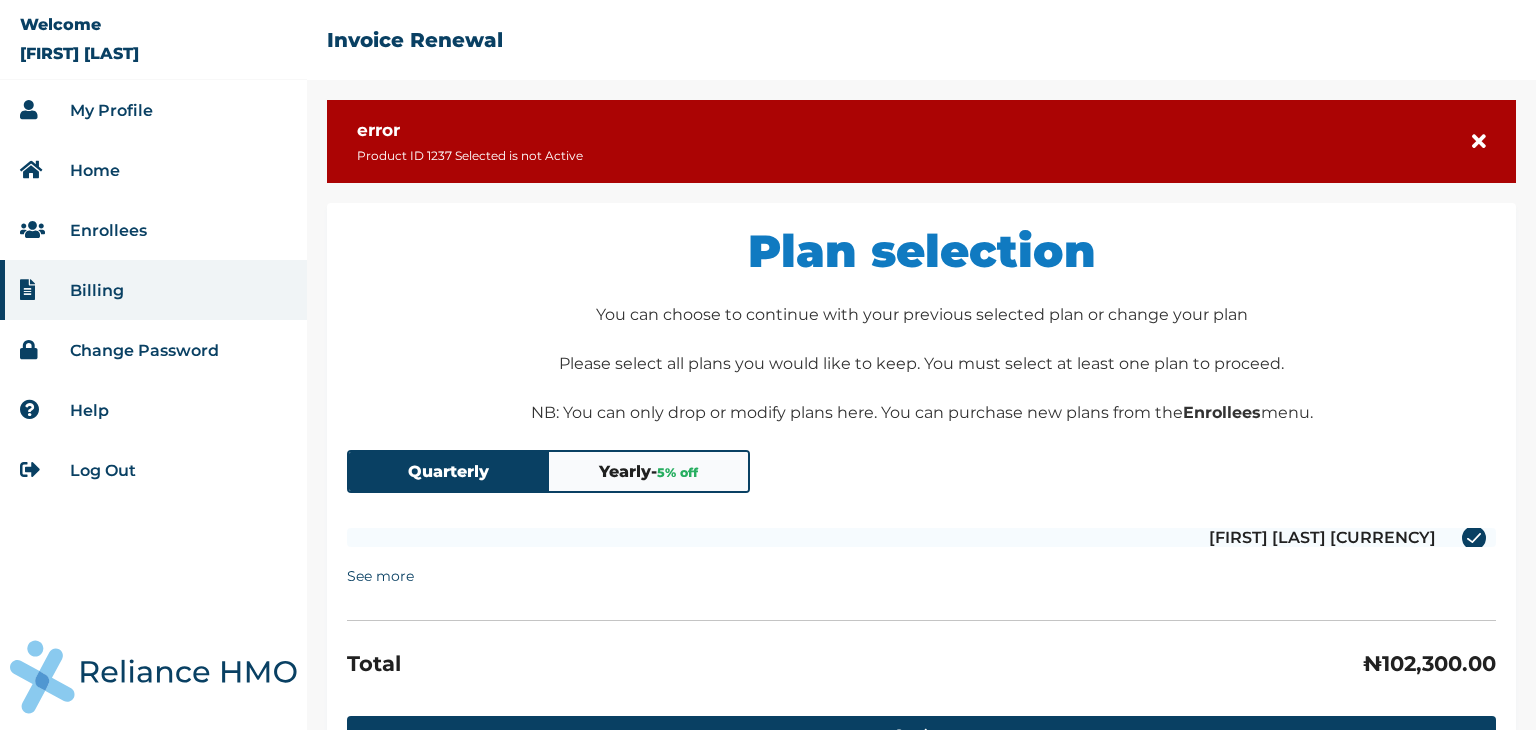 scroll, scrollTop: 148, scrollLeft: 0, axis: vertical 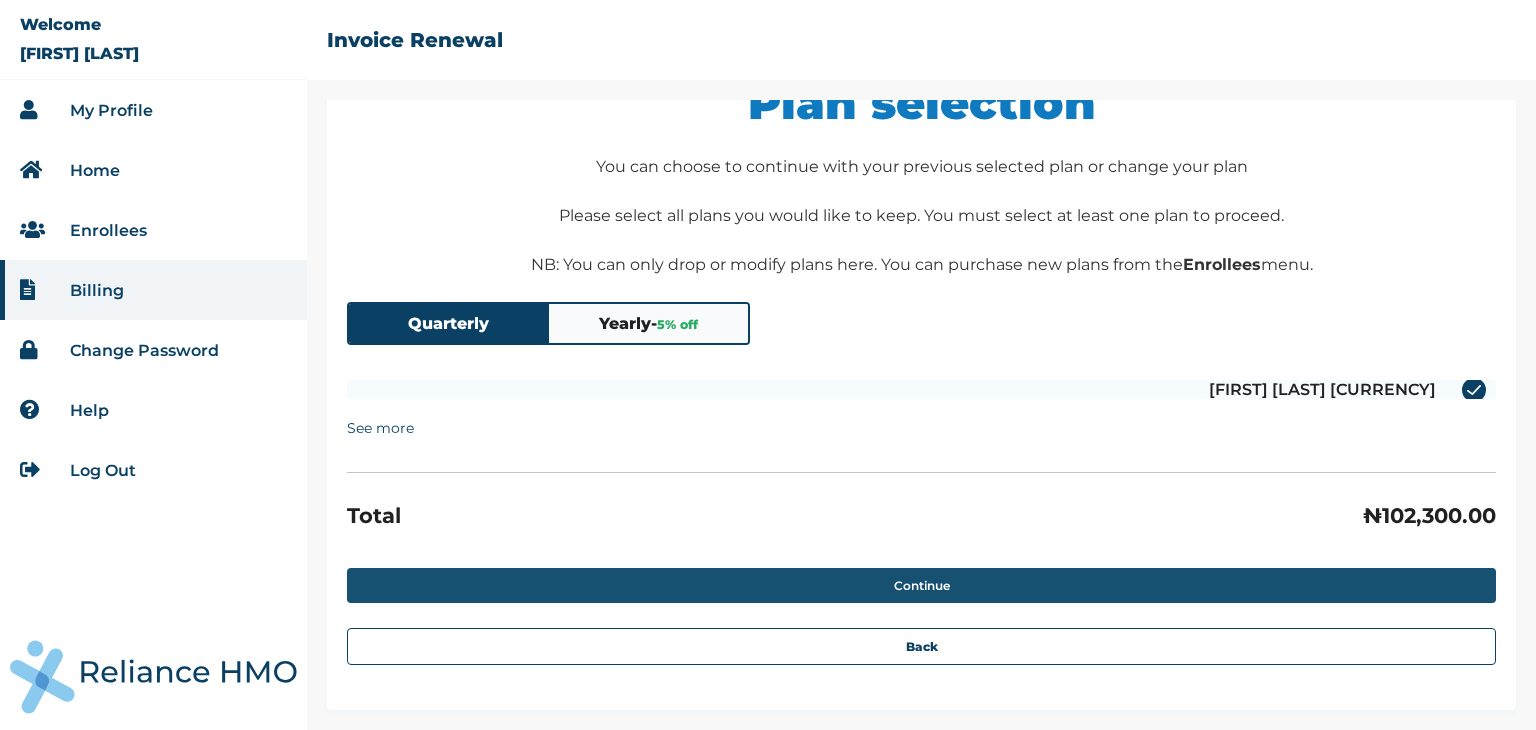 click on "Continue" at bounding box center [921, 585] 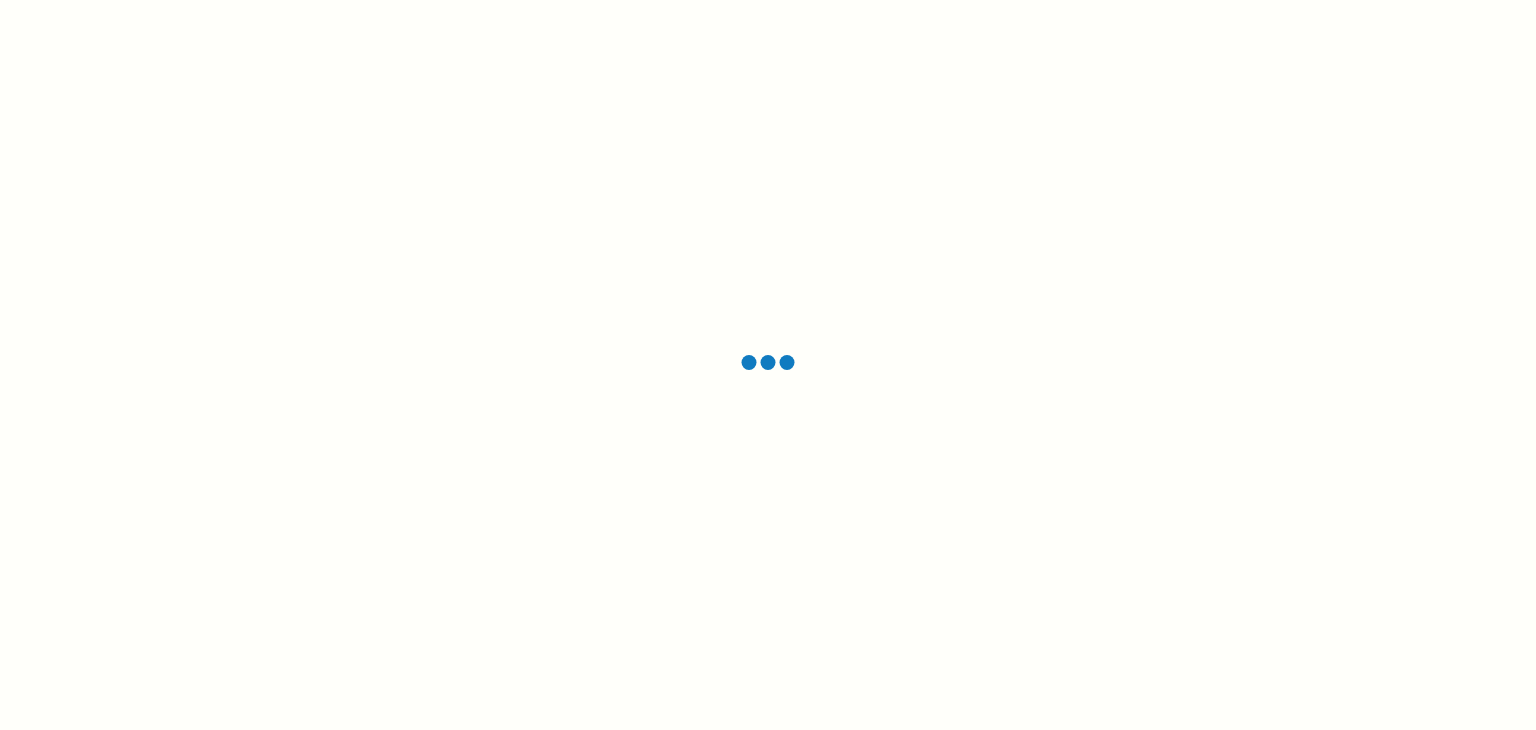 scroll, scrollTop: 0, scrollLeft: 0, axis: both 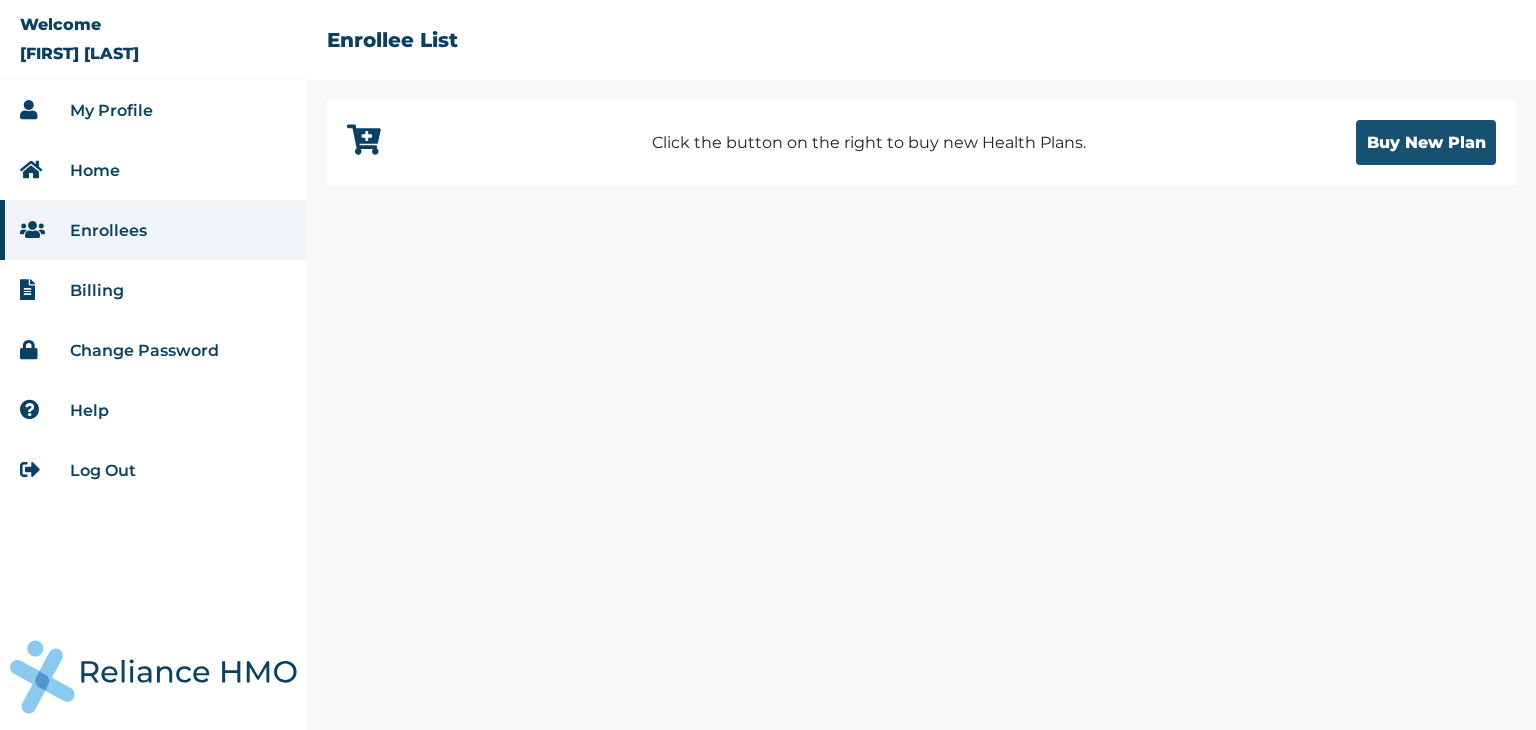 click on "Buy New Plan" at bounding box center [1426, 142] 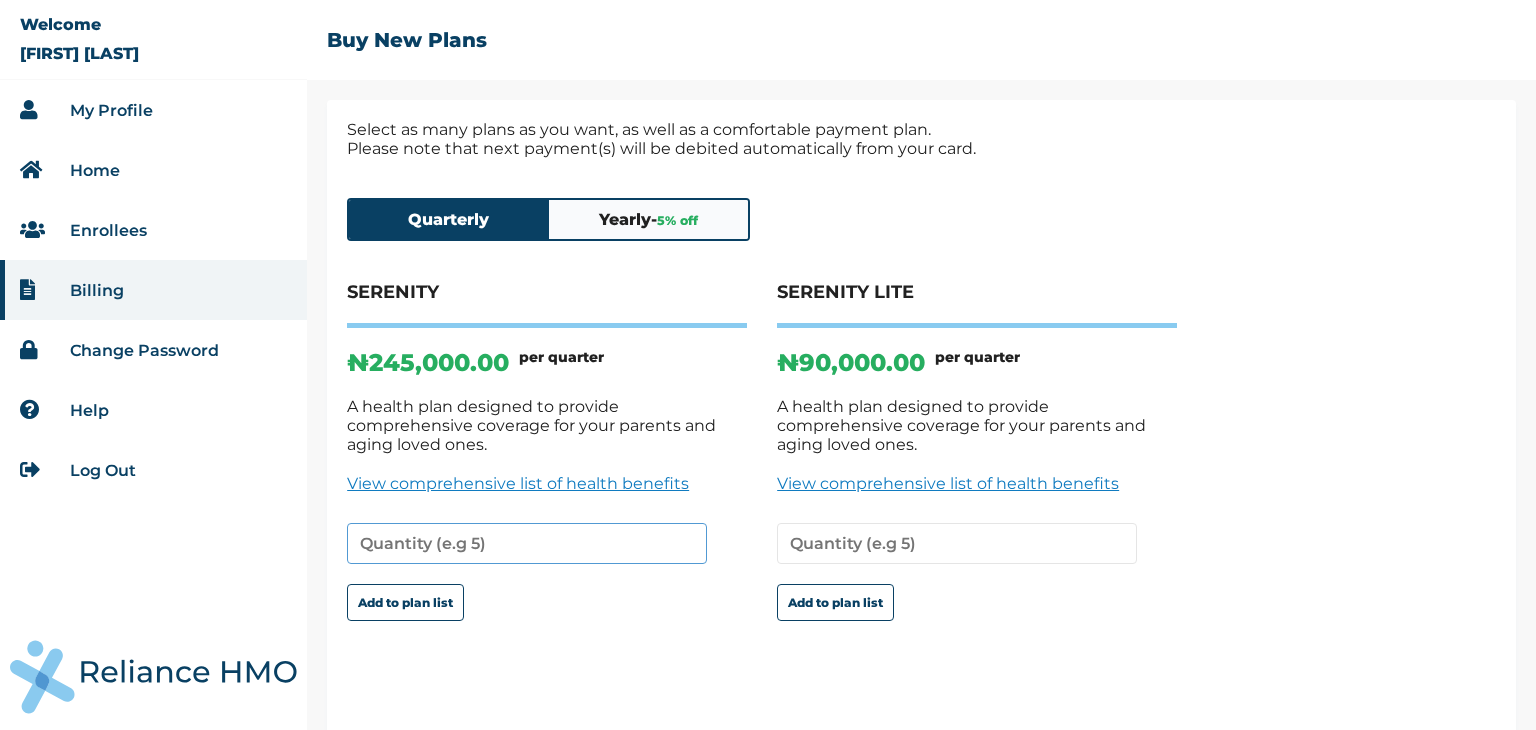 click at bounding box center [527, 543] 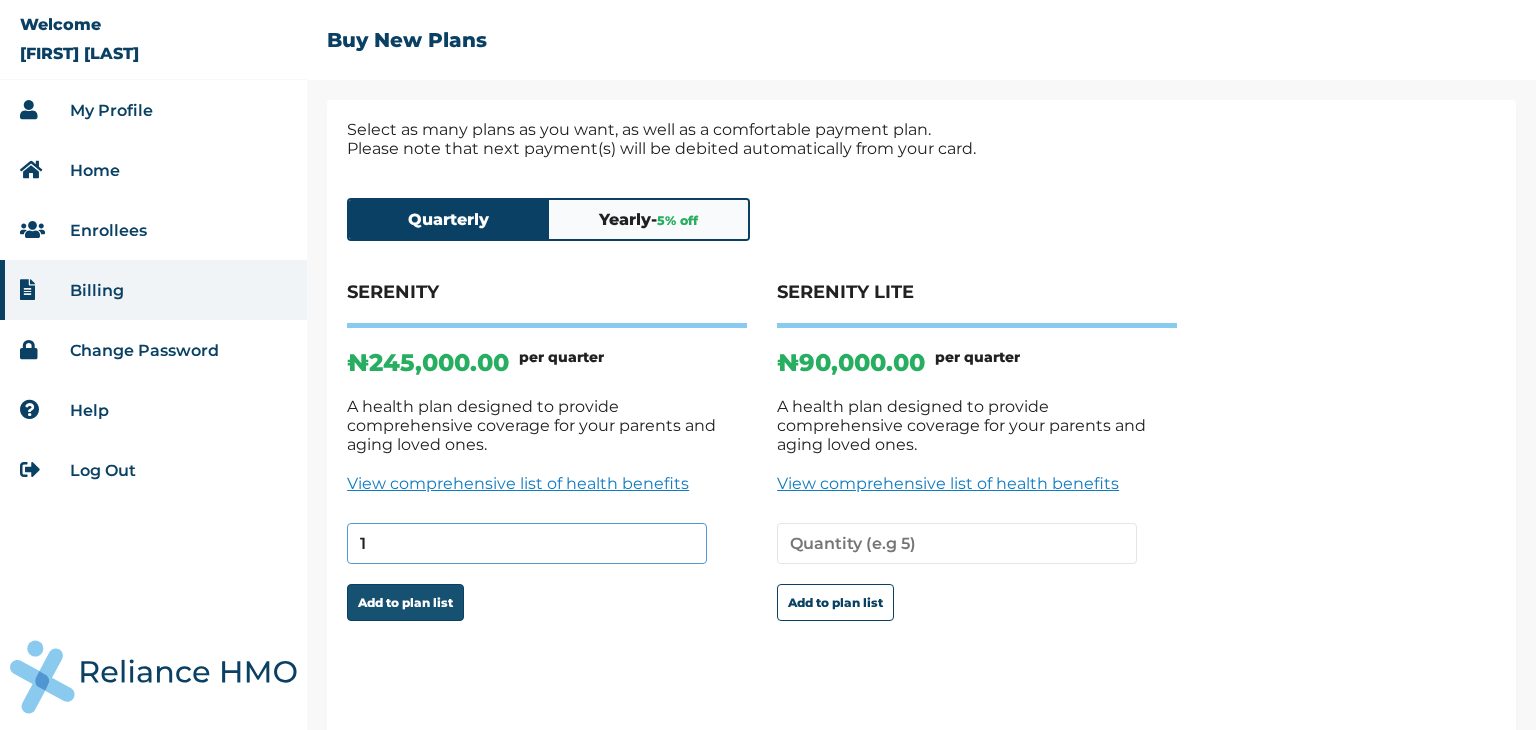 type on "1" 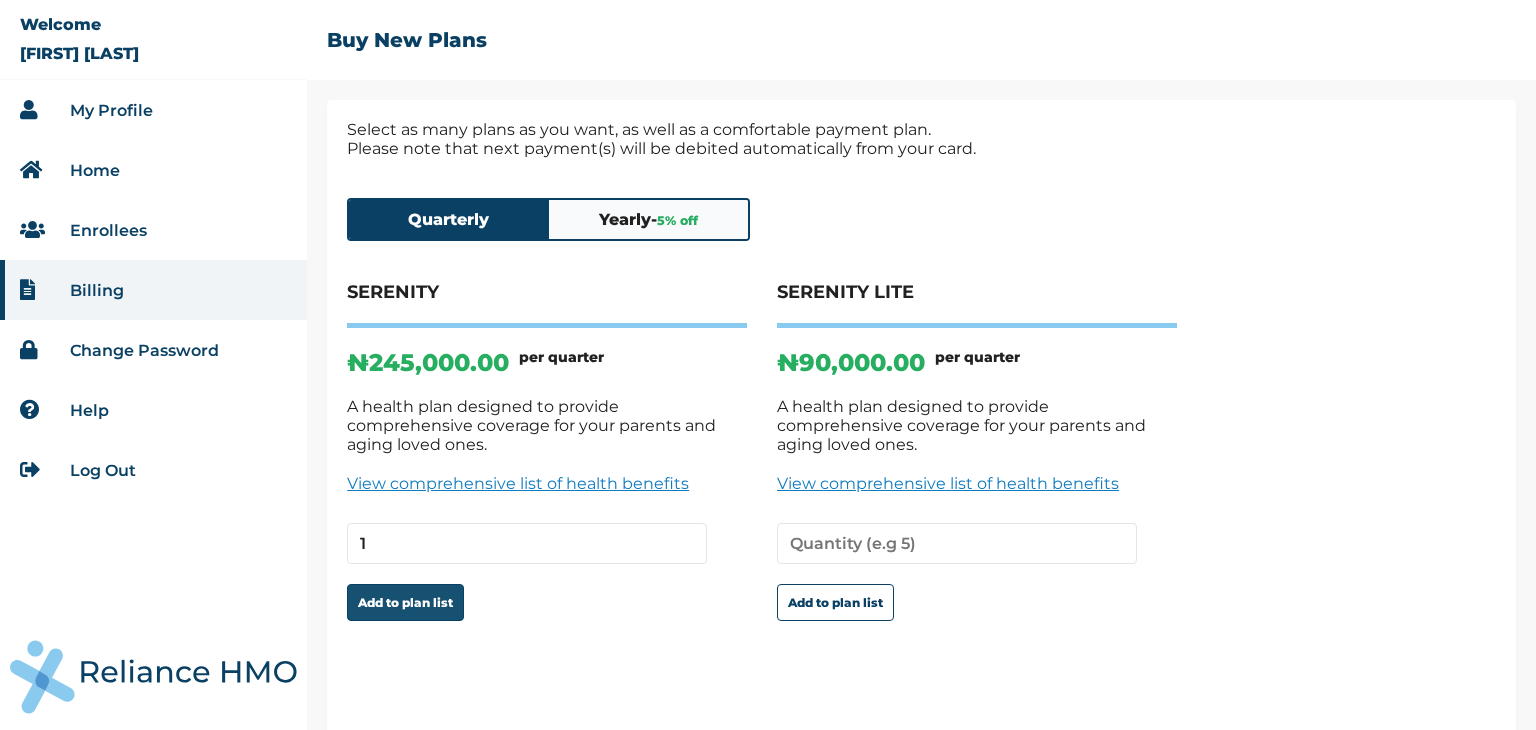 click on "Add to plan list" at bounding box center (405, 602) 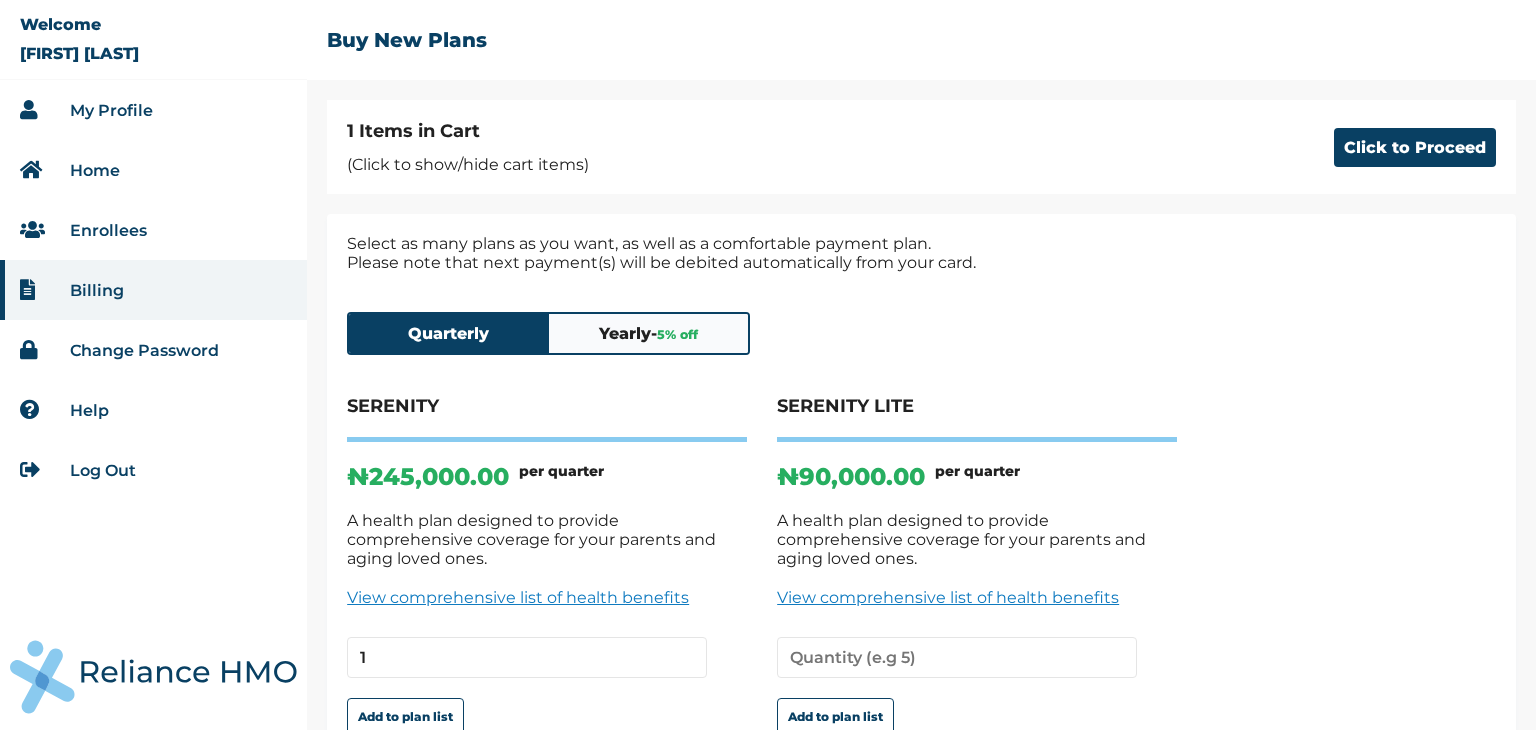 scroll, scrollTop: 121, scrollLeft: 0, axis: vertical 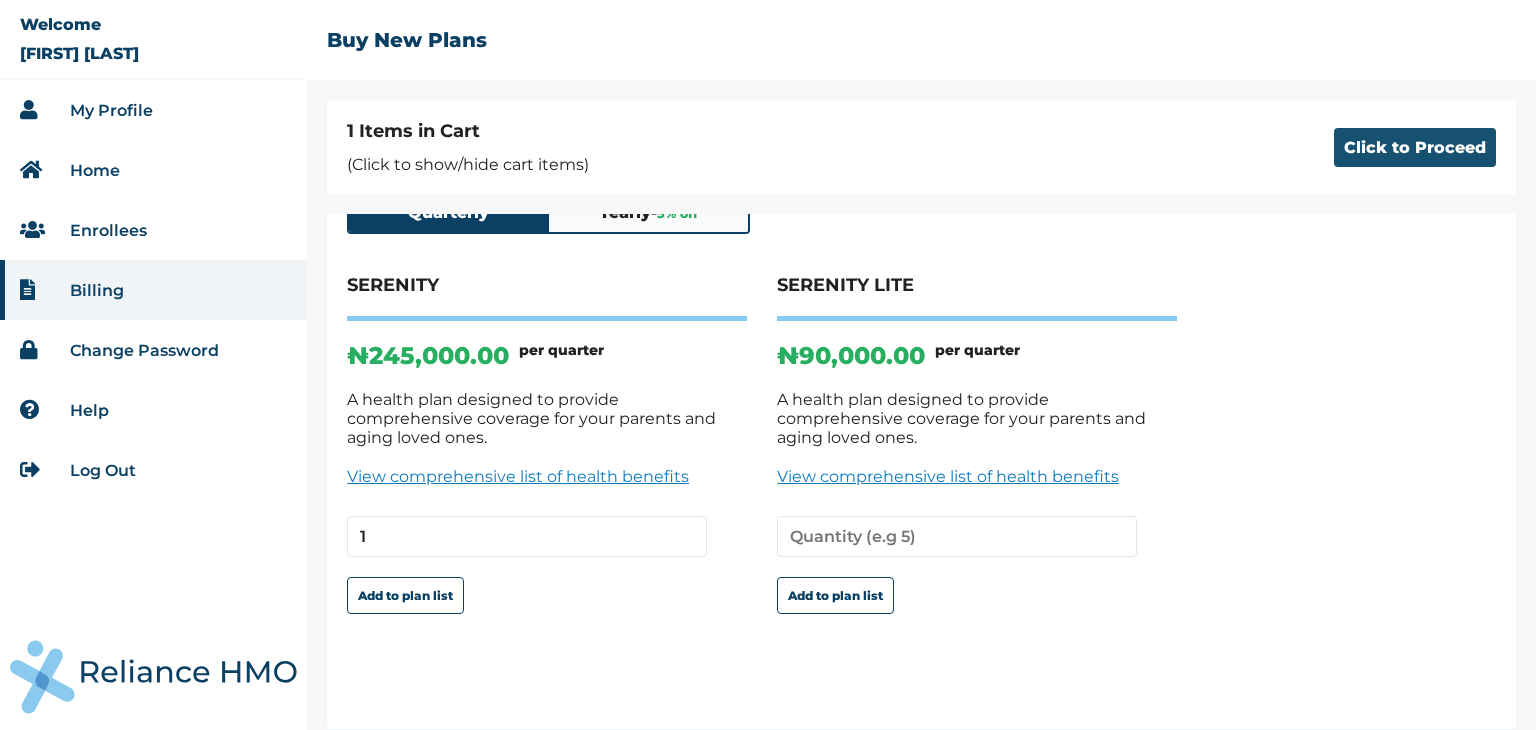 click on "Click to Proceed" at bounding box center (1415, 147) 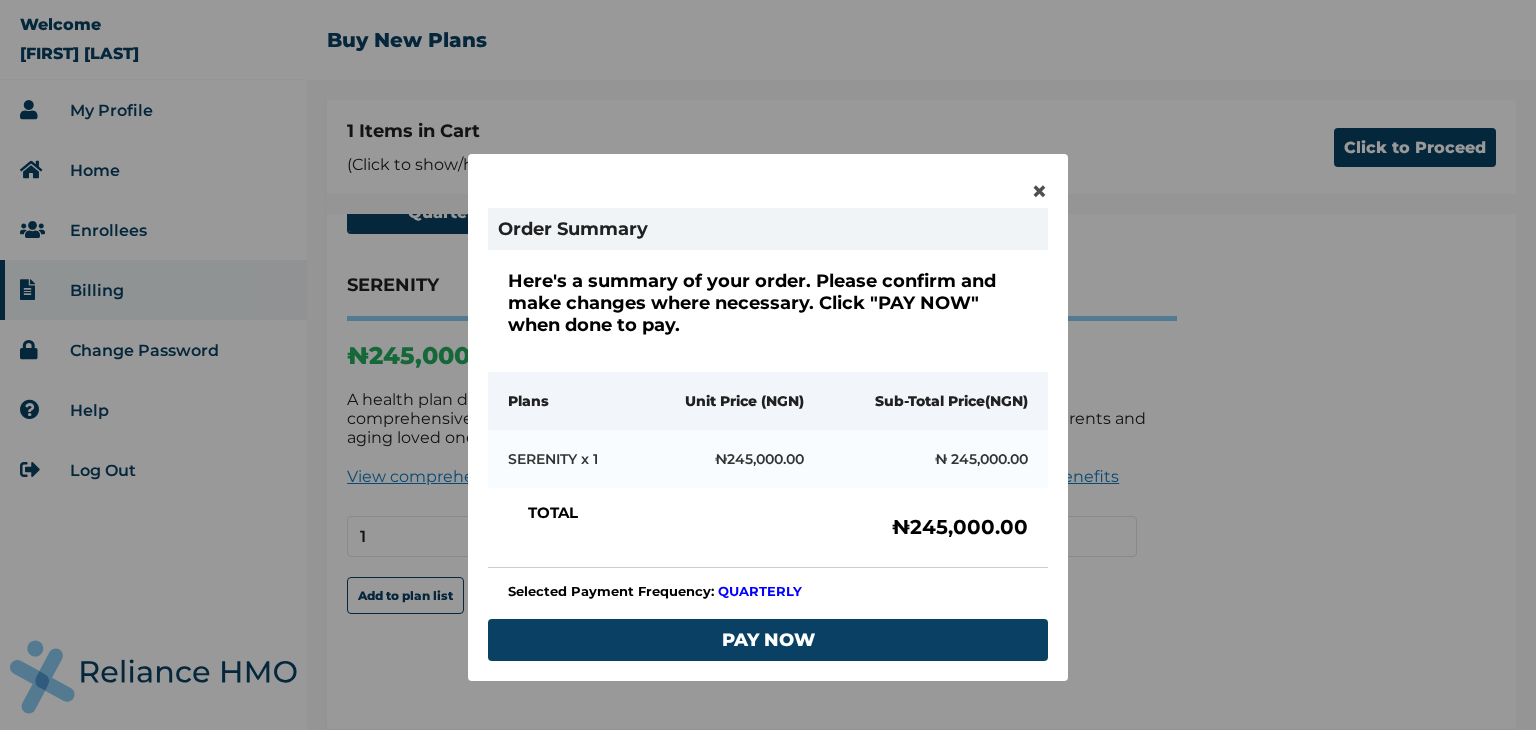 scroll, scrollTop: 99, scrollLeft: 0, axis: vertical 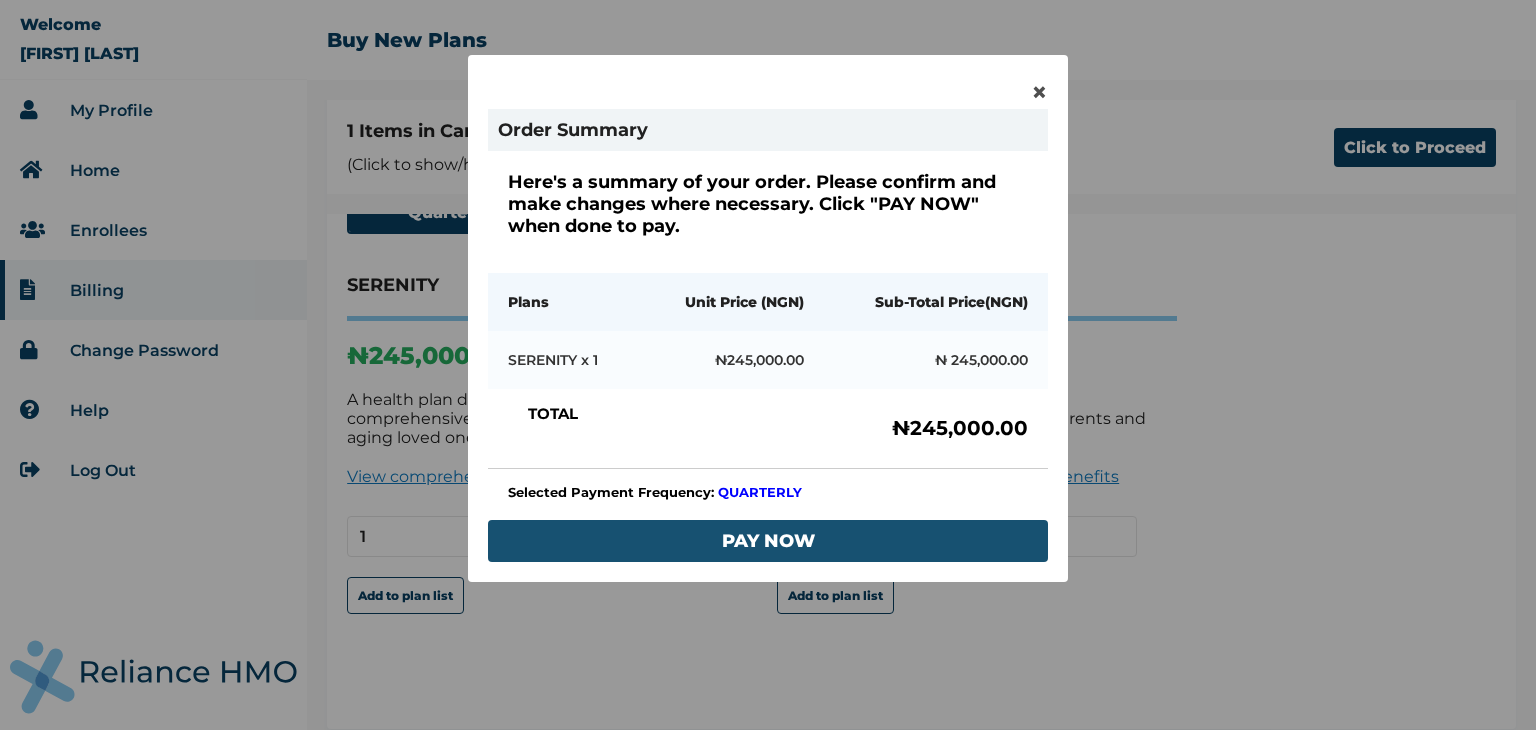 click on "PAY NOW" at bounding box center [768, 541] 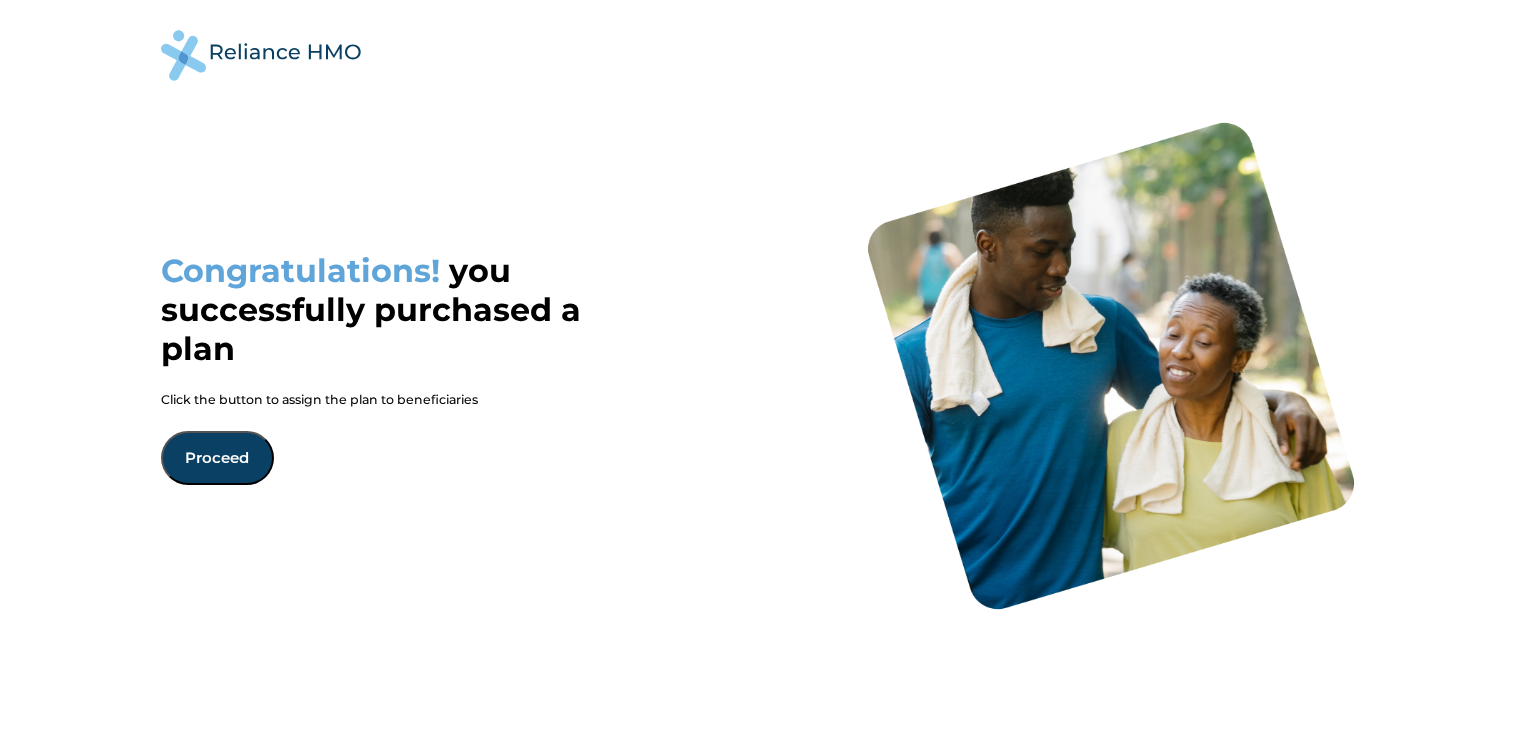 scroll, scrollTop: 0, scrollLeft: 0, axis: both 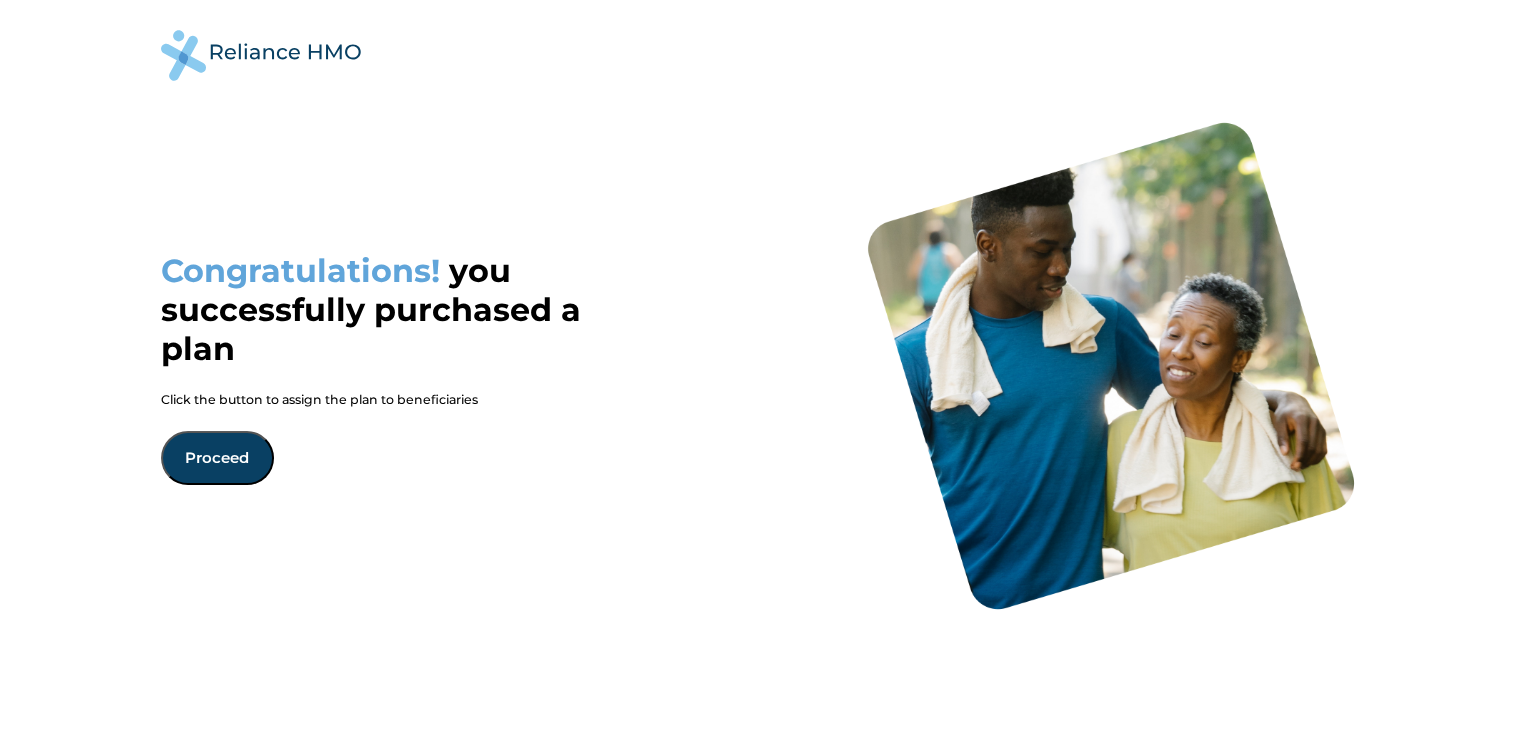 click on "Proceed" at bounding box center [217, 458] 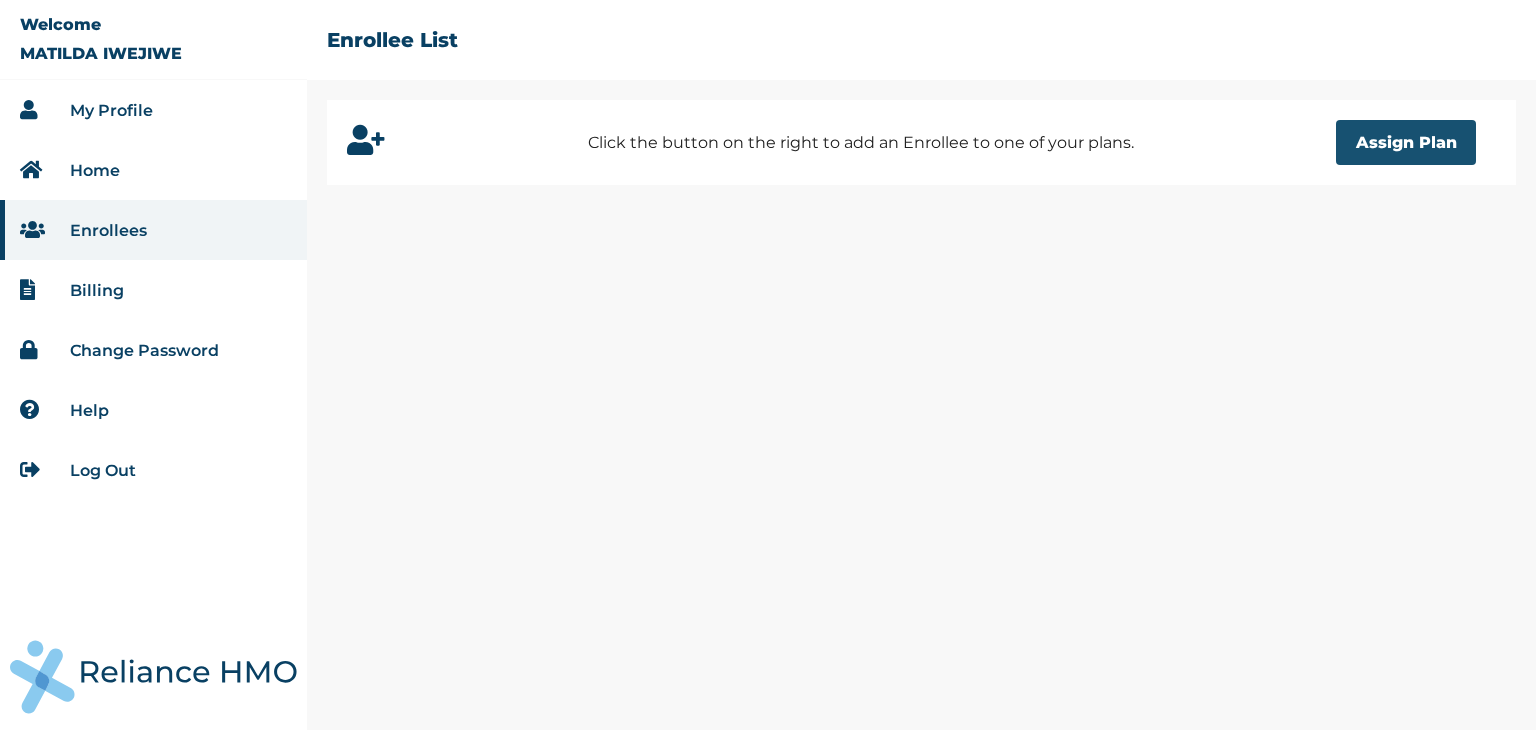 click on "Assign Plan" at bounding box center [1406, 142] 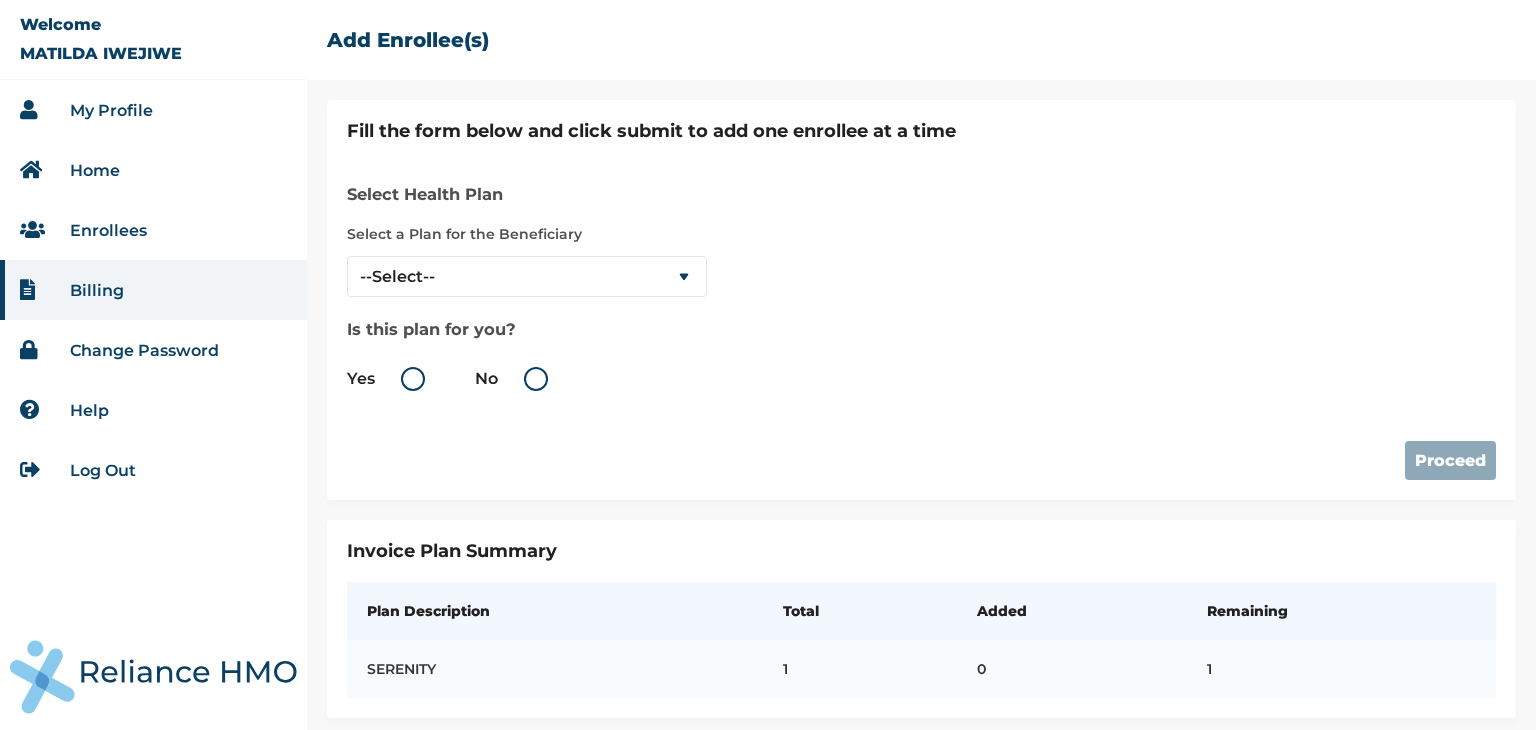 scroll, scrollTop: 22, scrollLeft: 0, axis: vertical 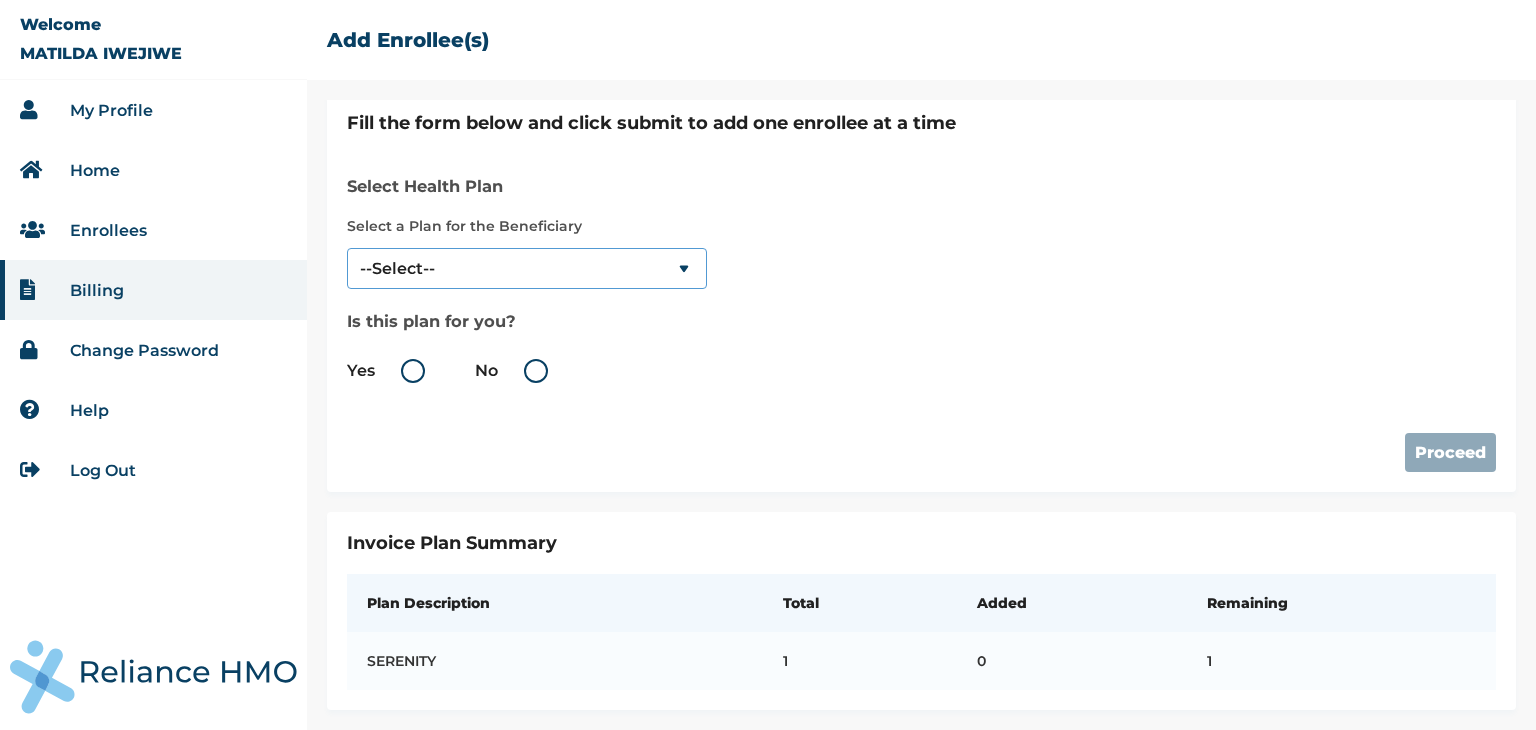 click on "--Select-- SERENITY" at bounding box center [527, 268] 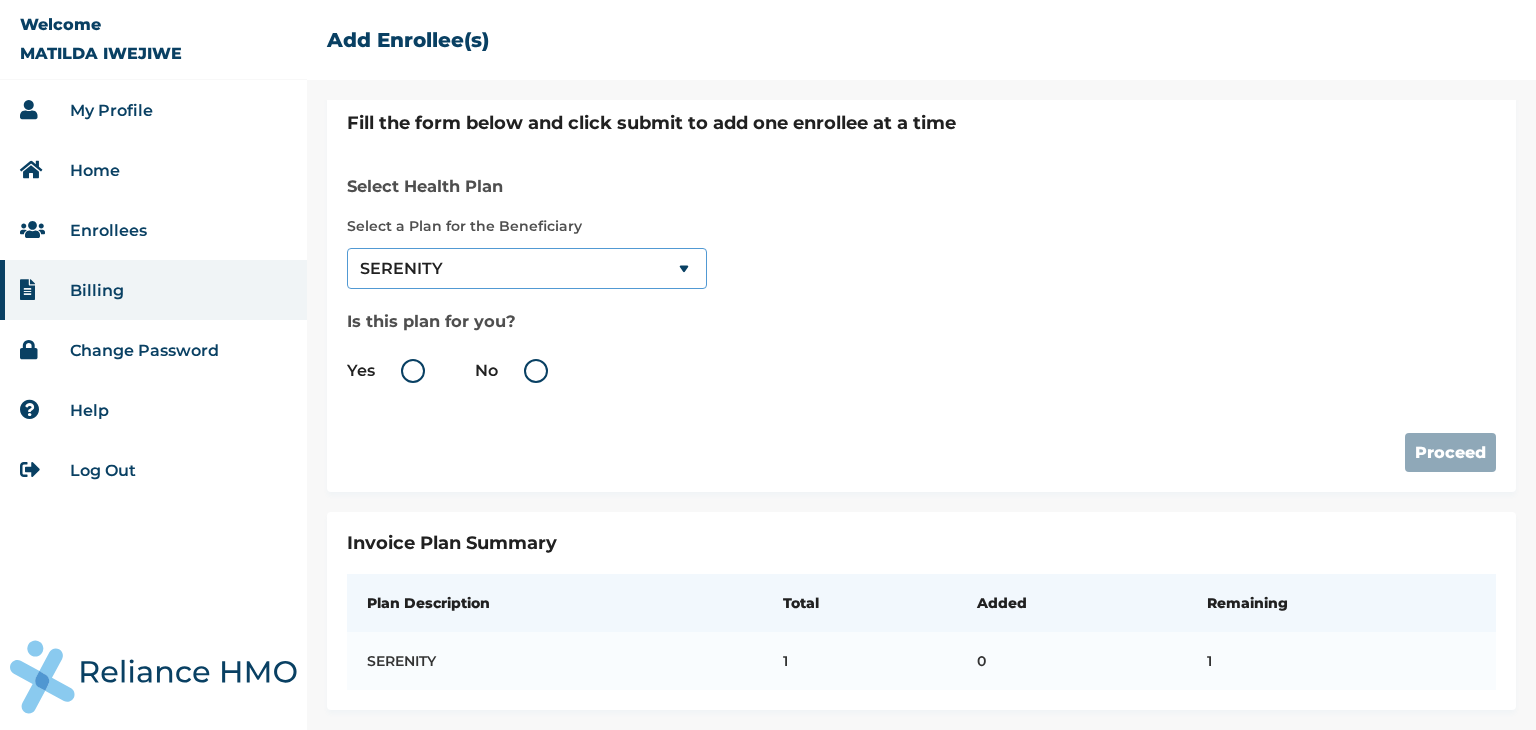 click on "--Select-- SERENITY" at bounding box center (527, 268) 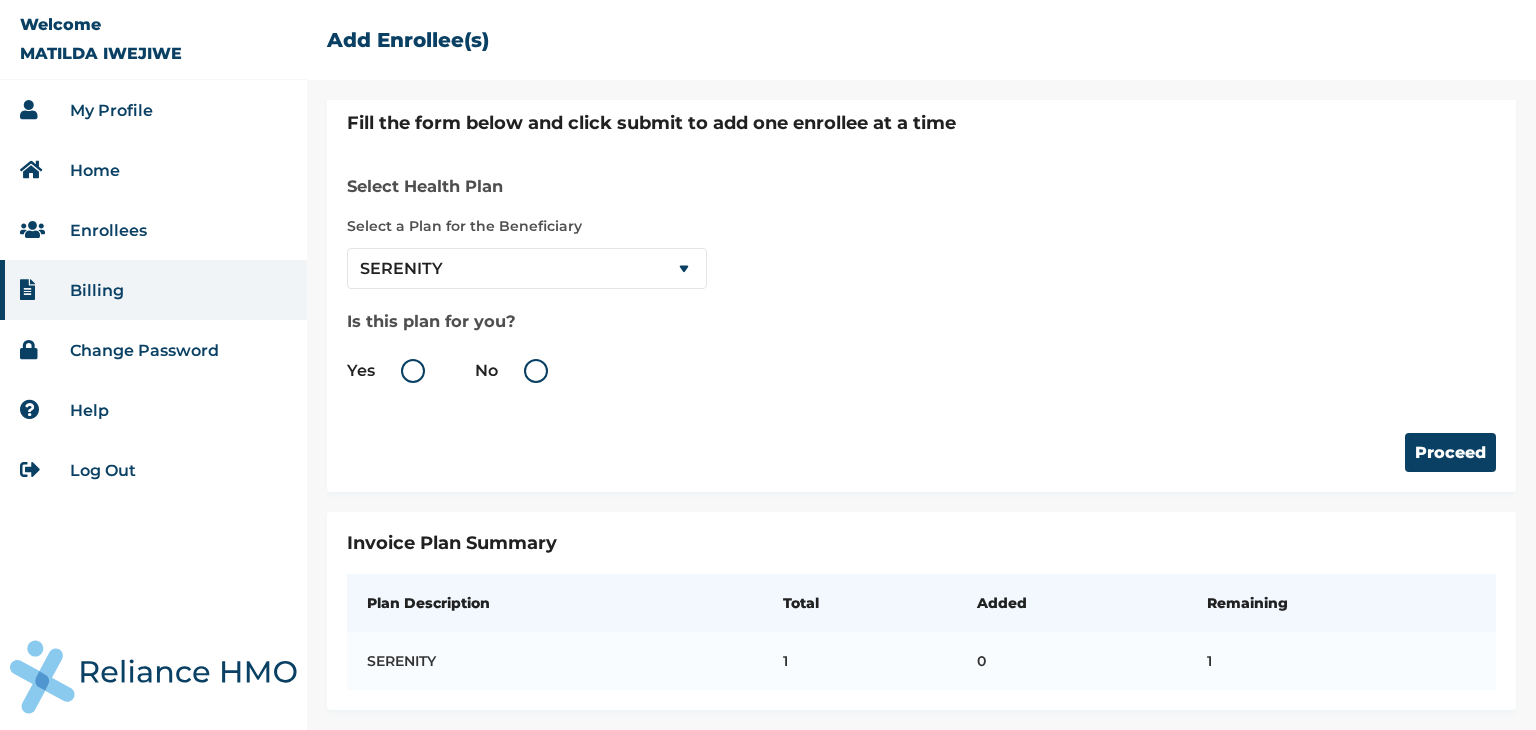 click on "My Profile" at bounding box center (111, 110) 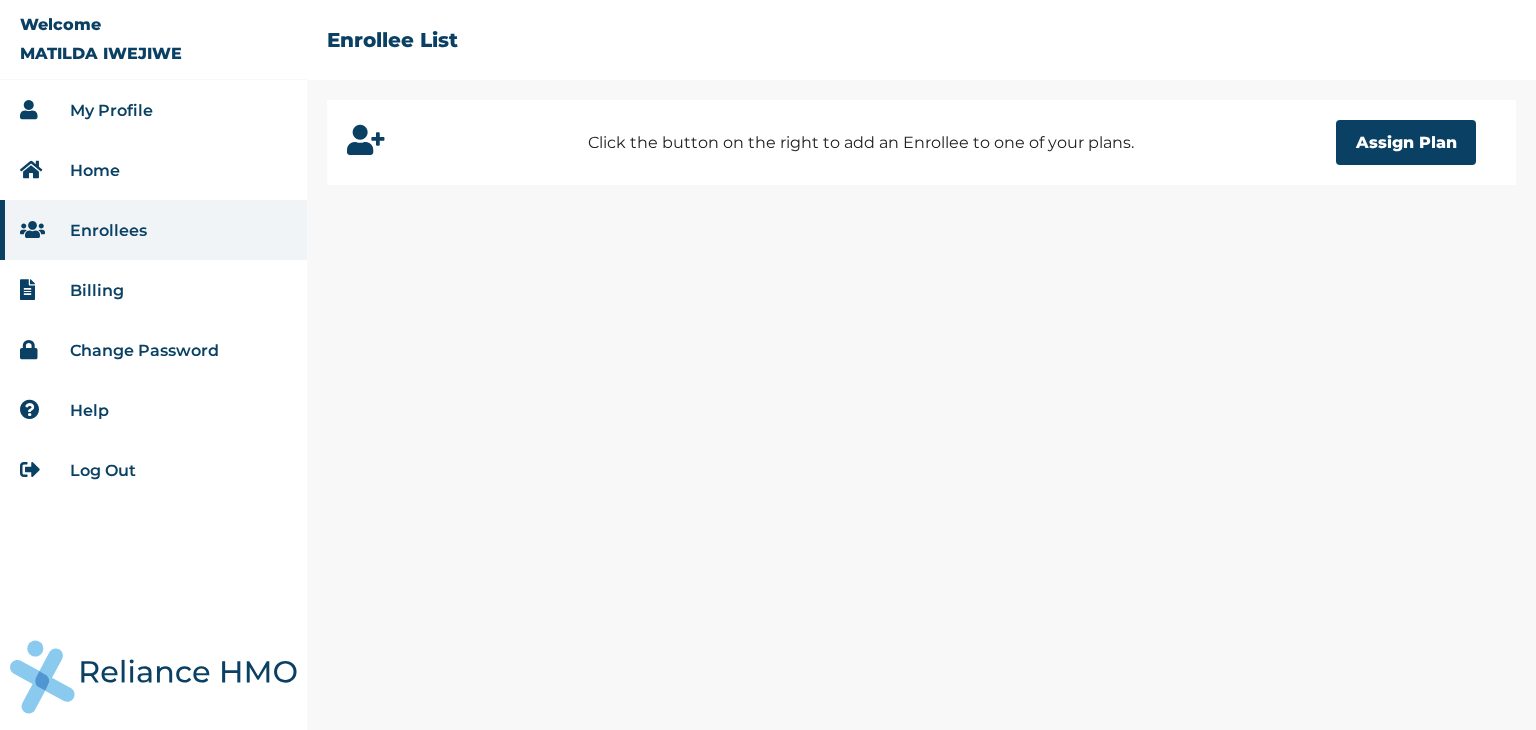 click on "Log Out" at bounding box center (153, 470) 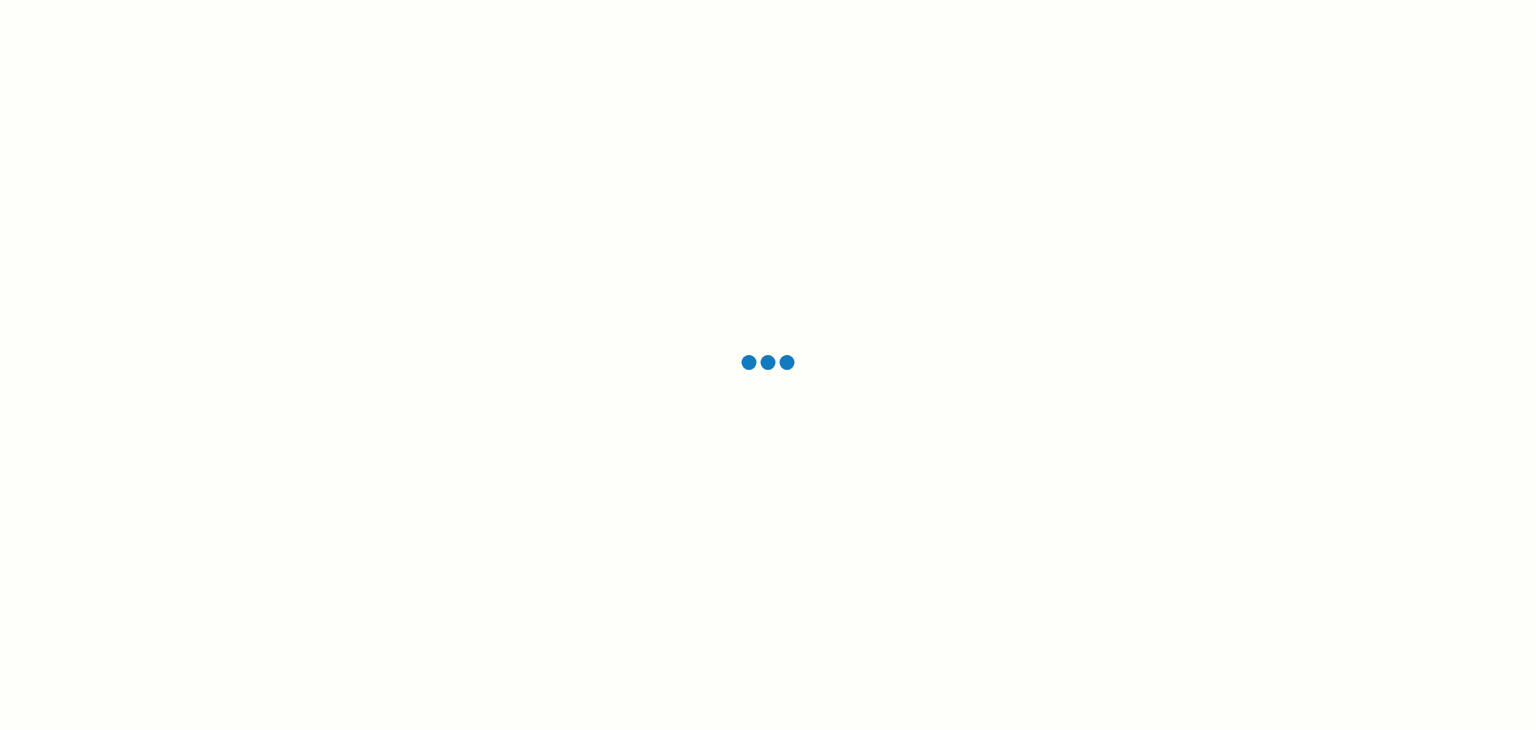 scroll, scrollTop: 0, scrollLeft: 0, axis: both 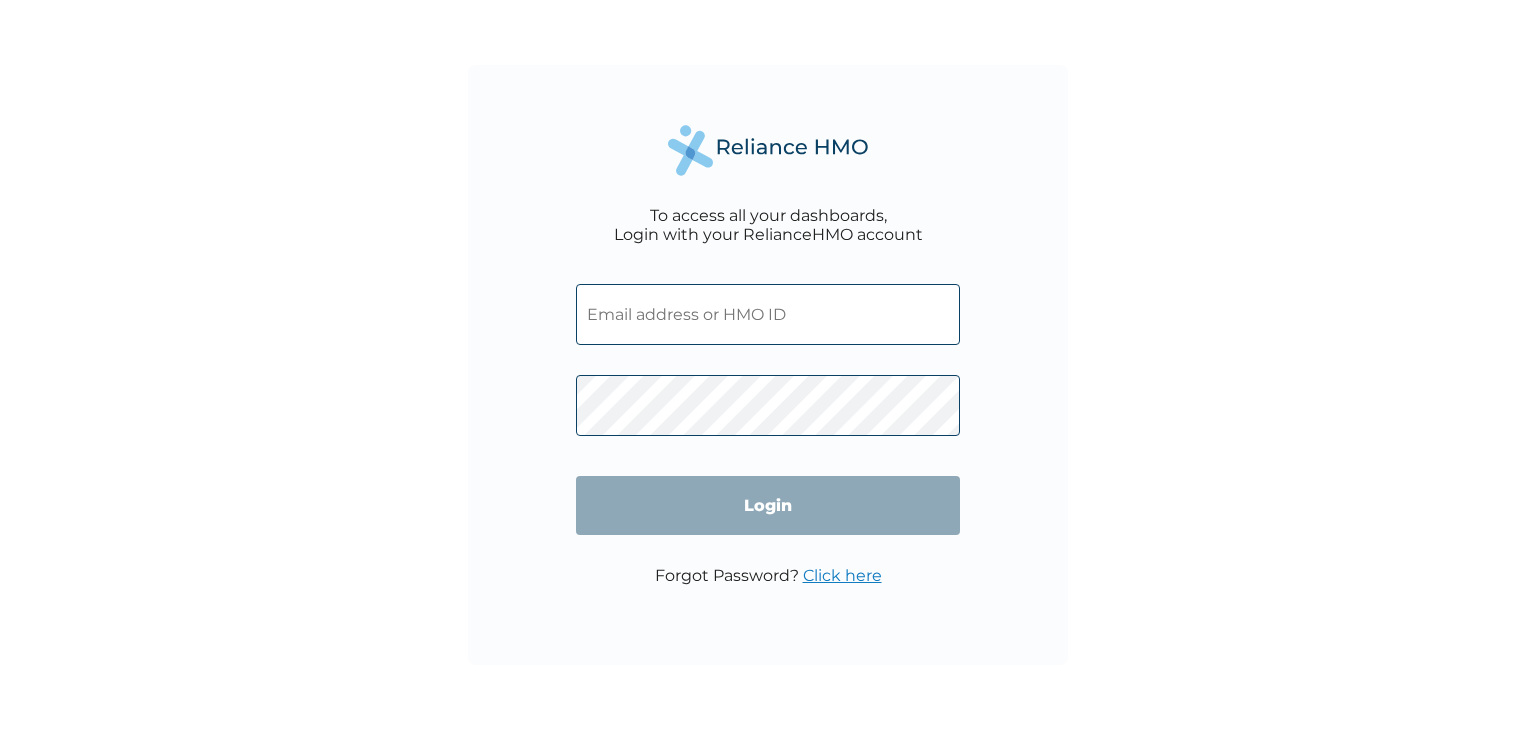 click at bounding box center (768, 314) 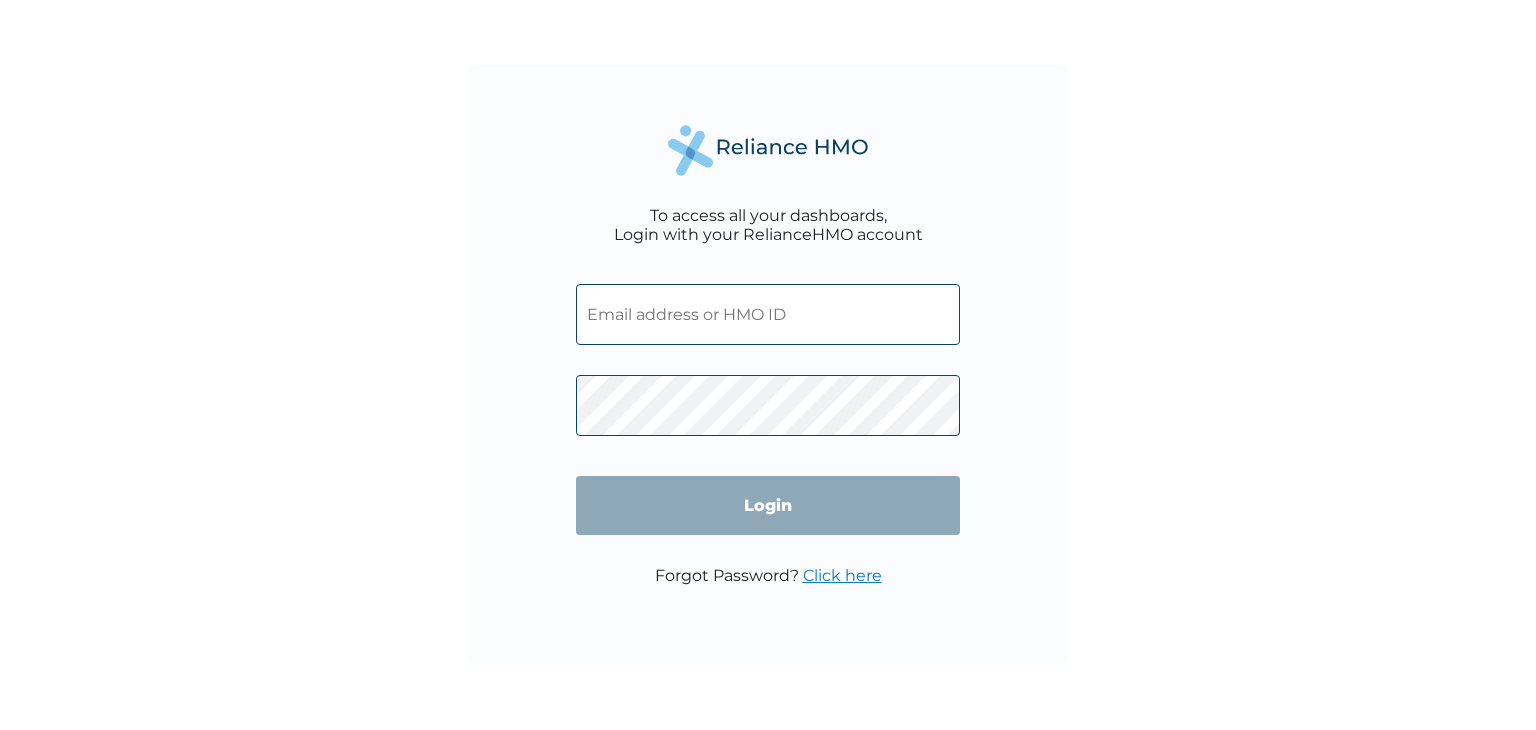 type on "[EMAIL]" 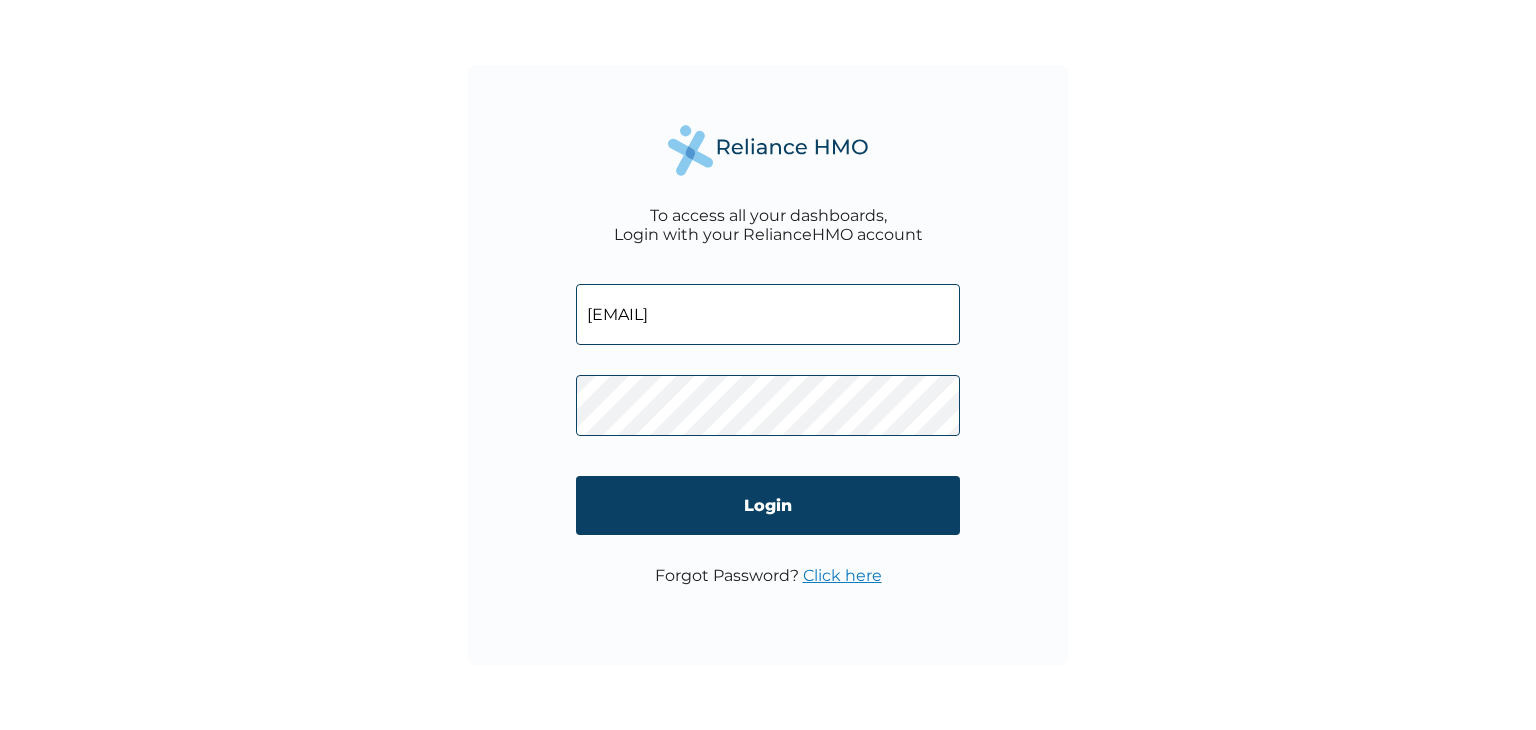 click on "Login" at bounding box center (768, 505) 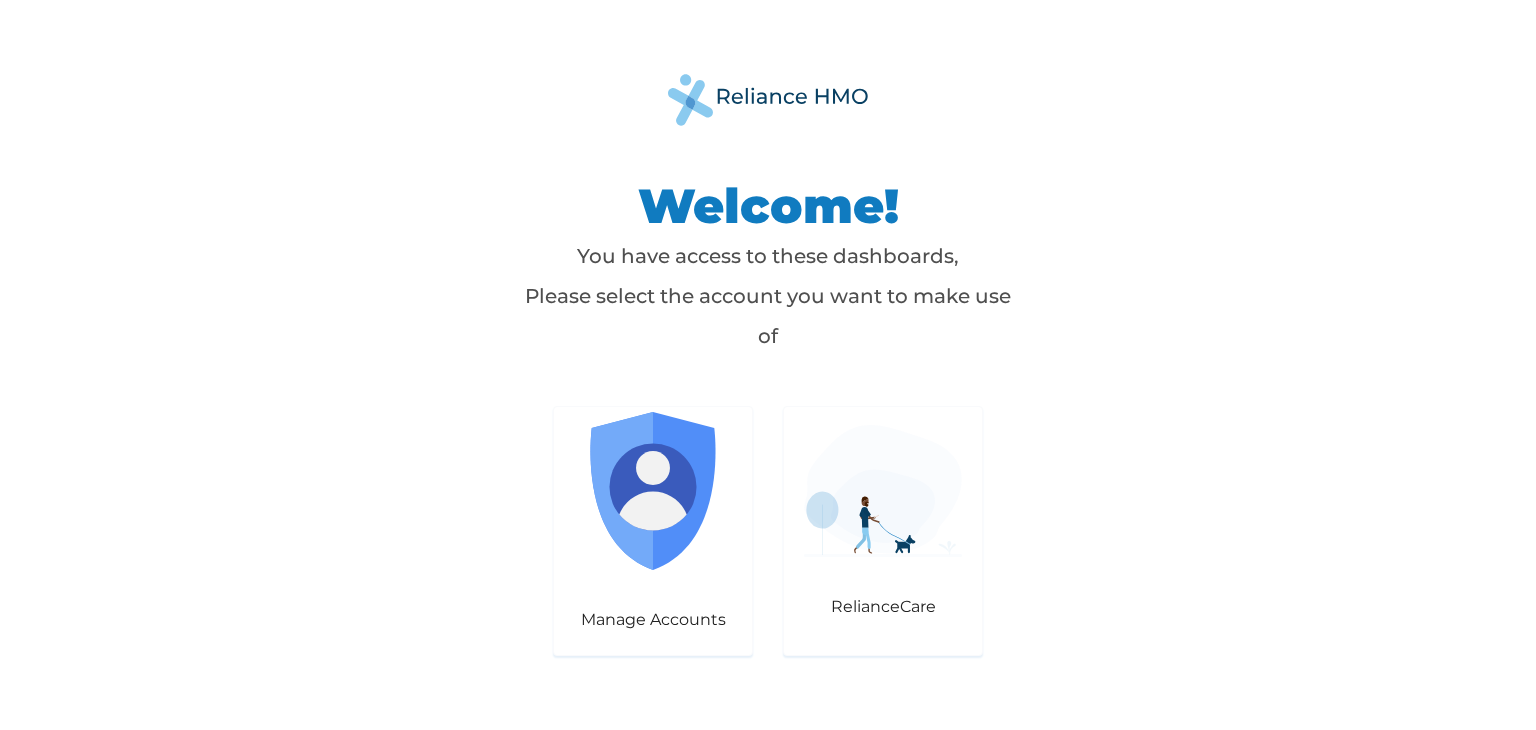 scroll, scrollTop: 0, scrollLeft: 0, axis: both 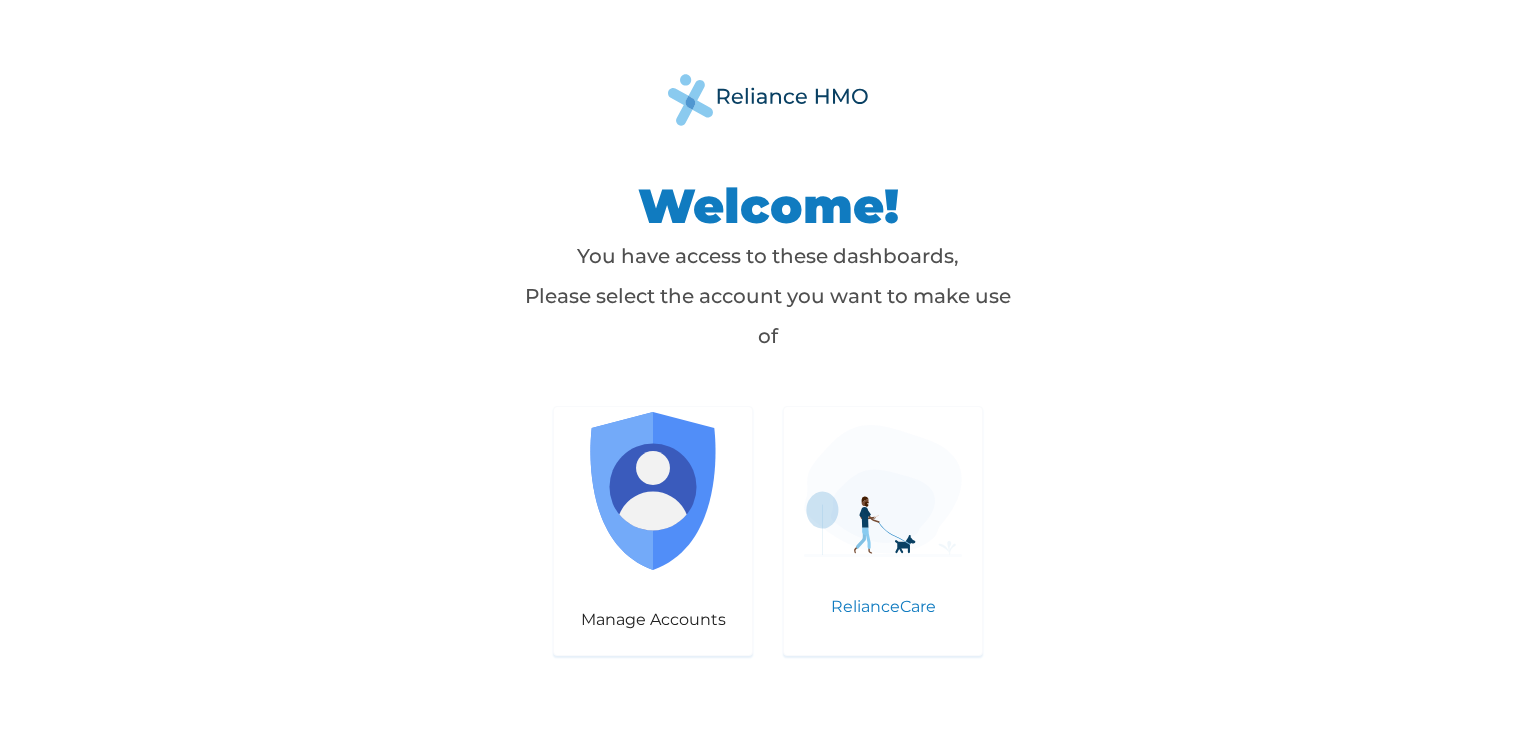 click on "RelianceCare" at bounding box center (883, 531) 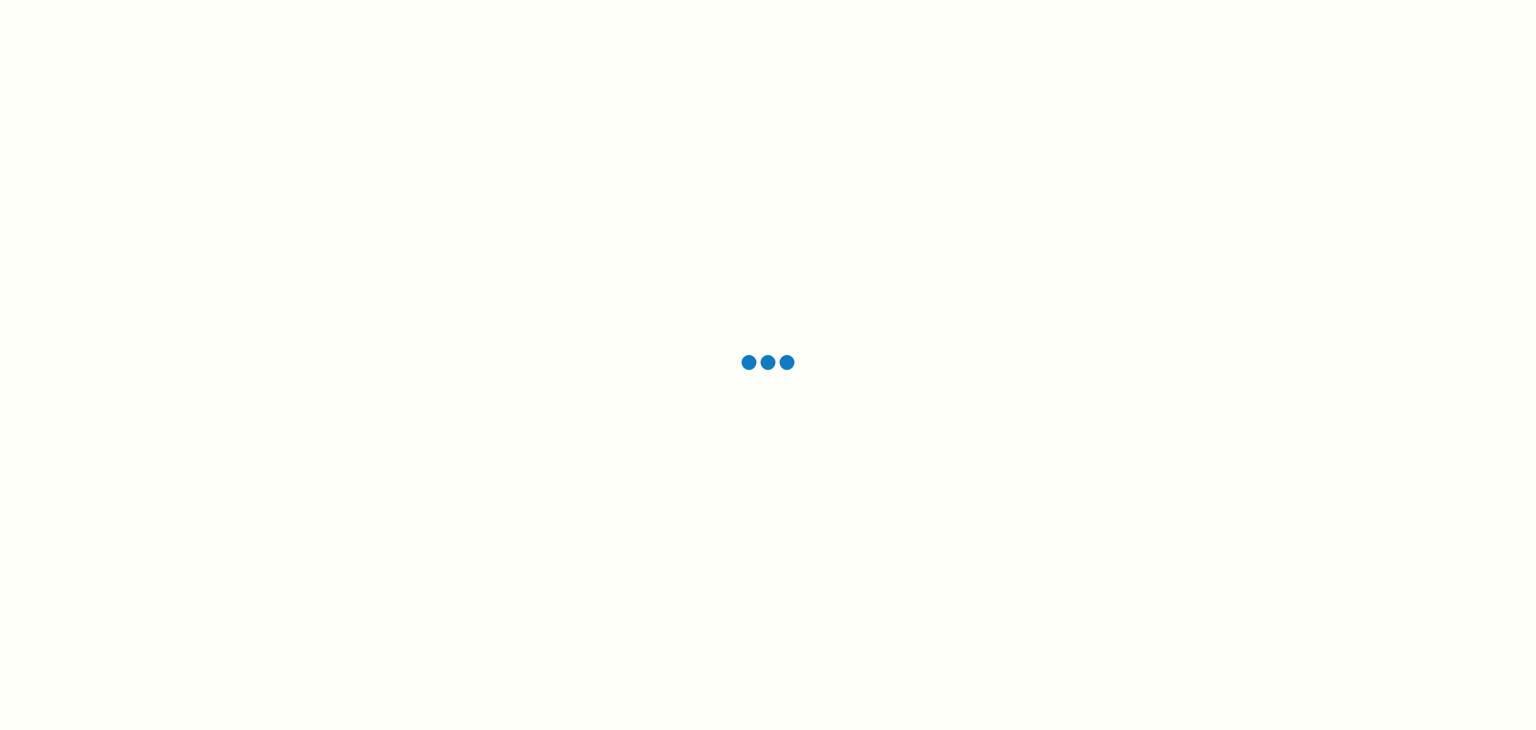 scroll, scrollTop: 0, scrollLeft: 0, axis: both 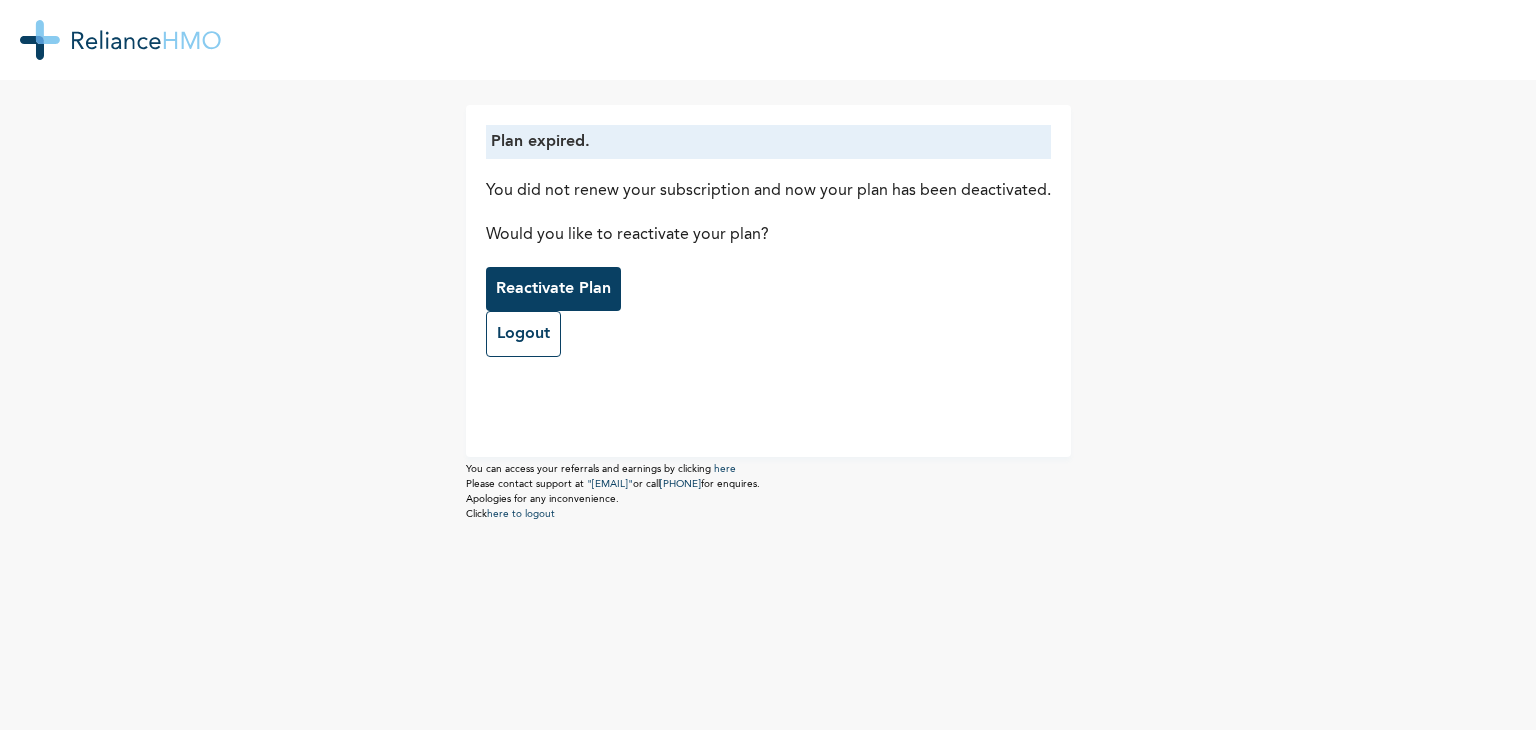 click on "Reactivate Plan" at bounding box center (553, 289) 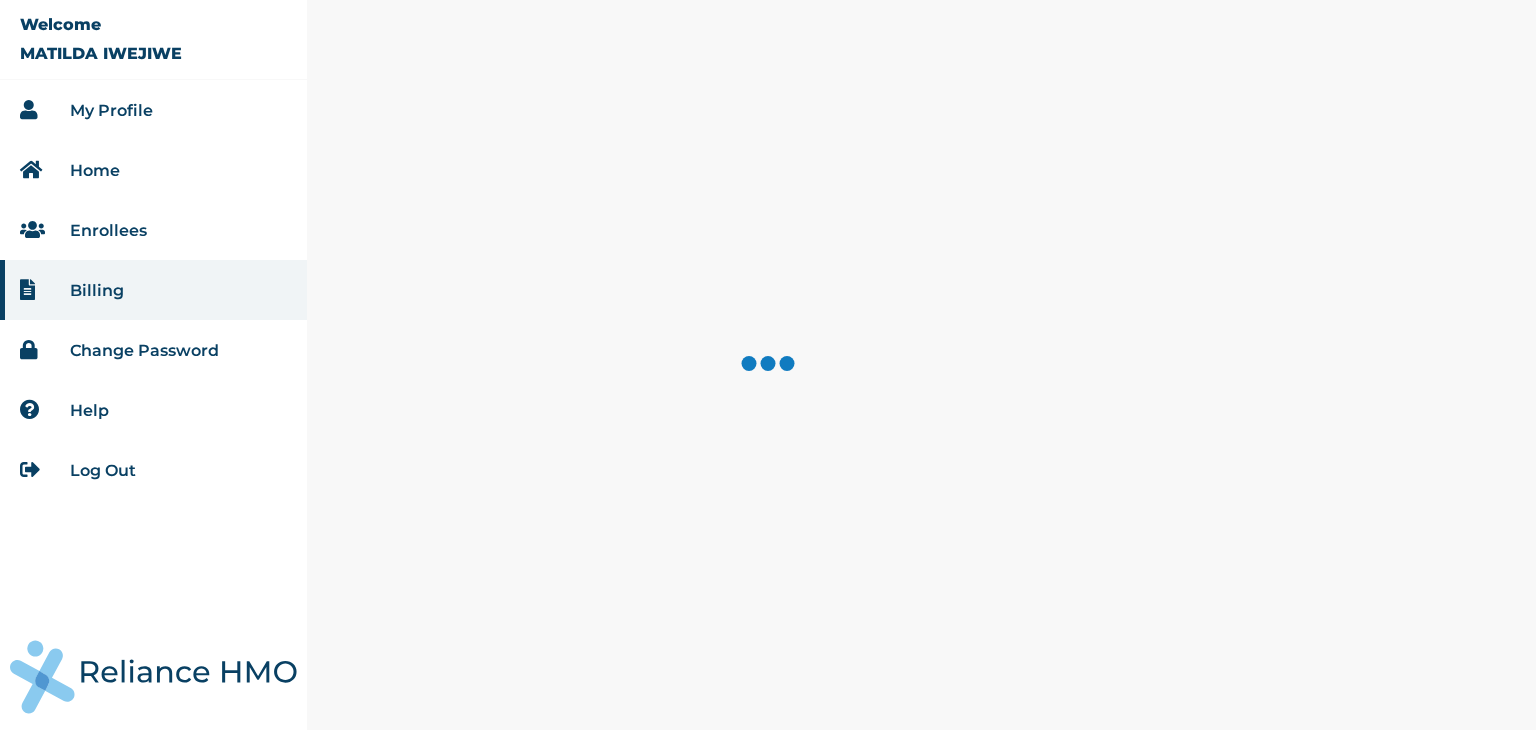 scroll, scrollTop: 0, scrollLeft: 0, axis: both 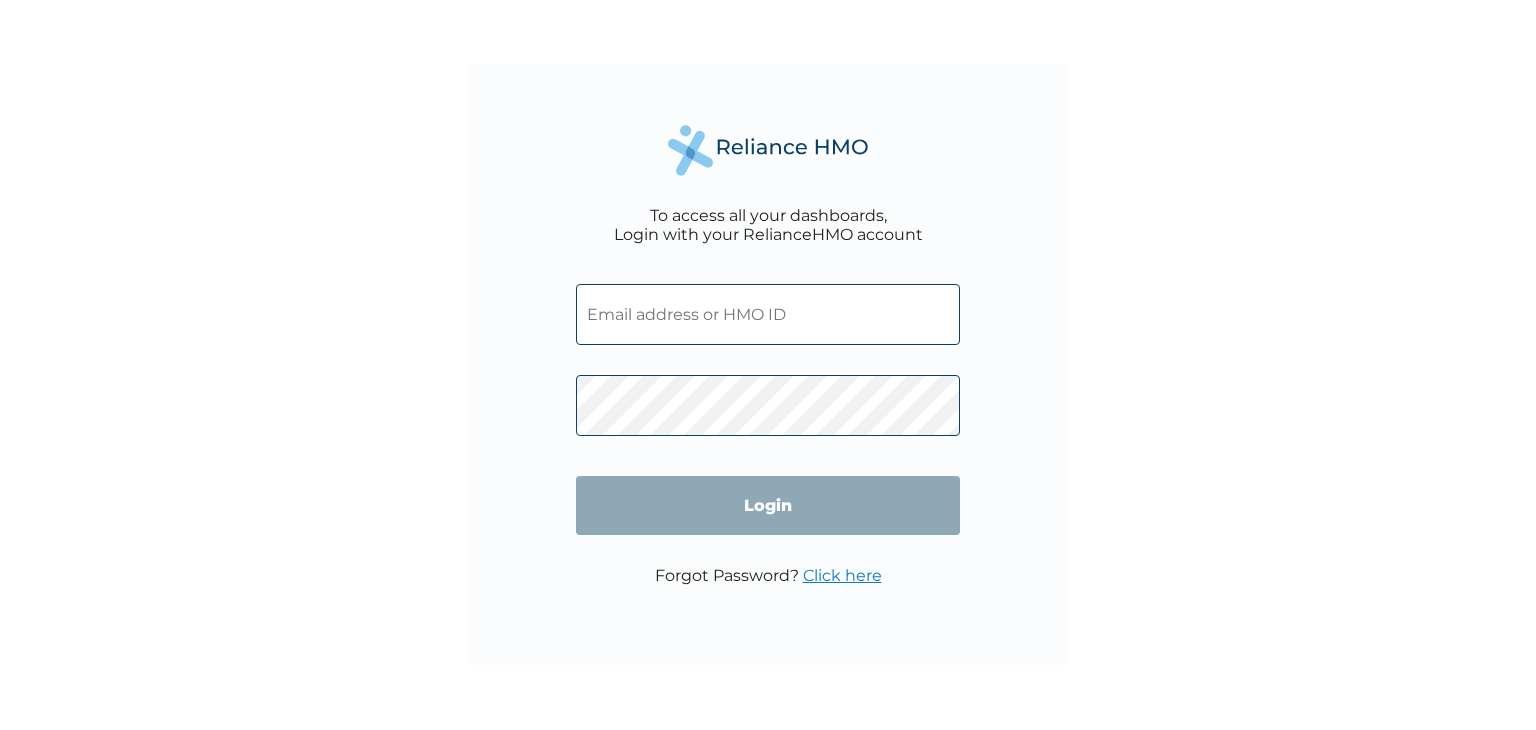 click at bounding box center [768, 314] 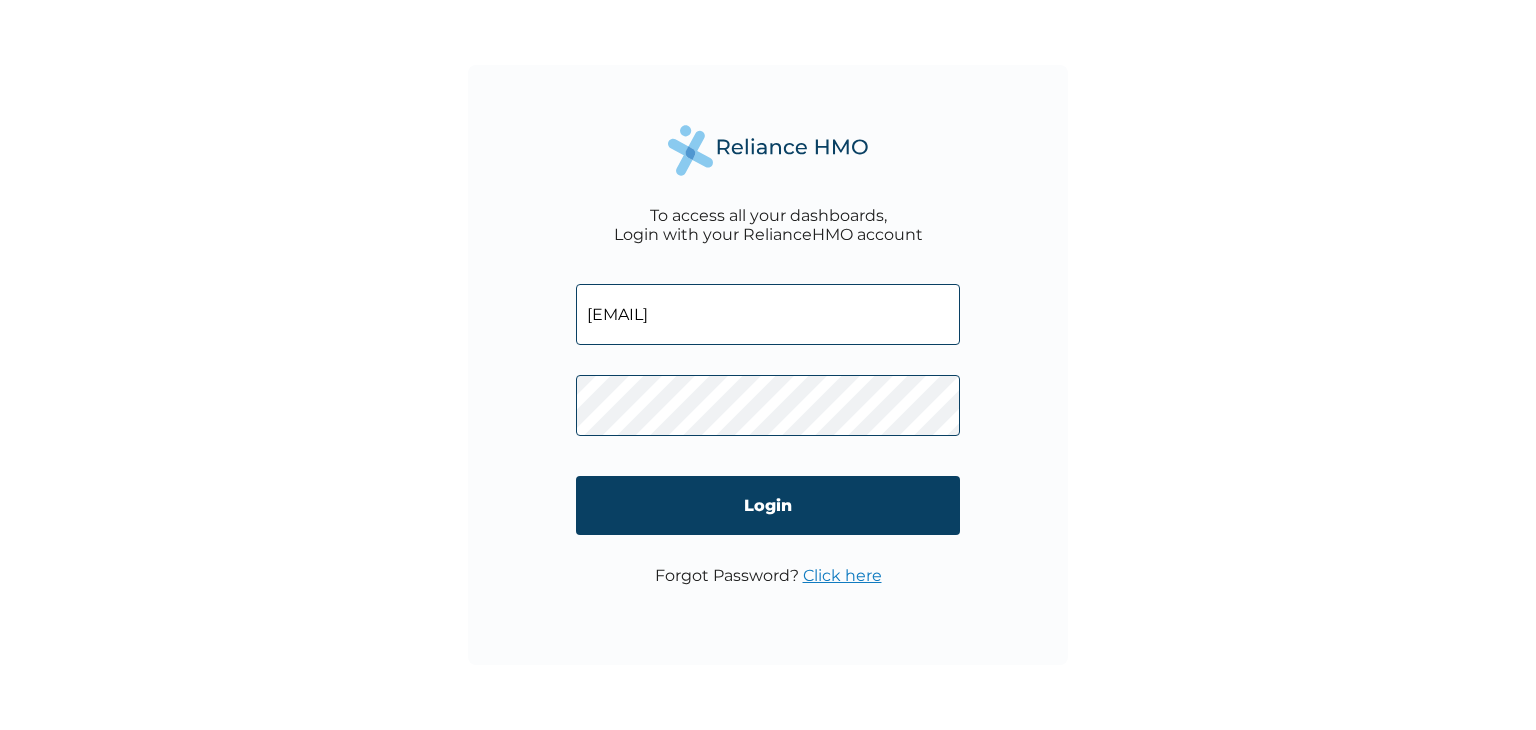 type on "[EMAIL]" 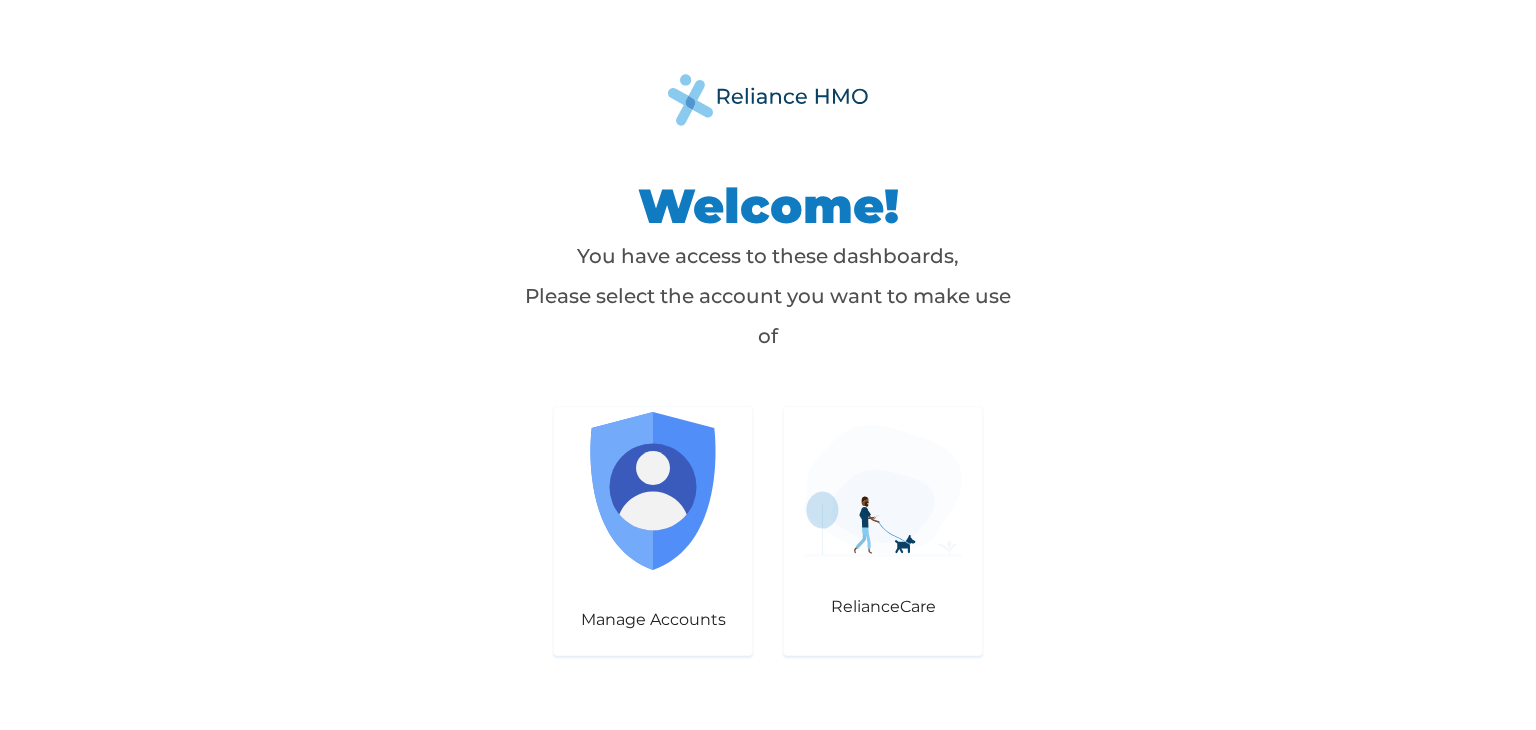 scroll, scrollTop: 0, scrollLeft: 0, axis: both 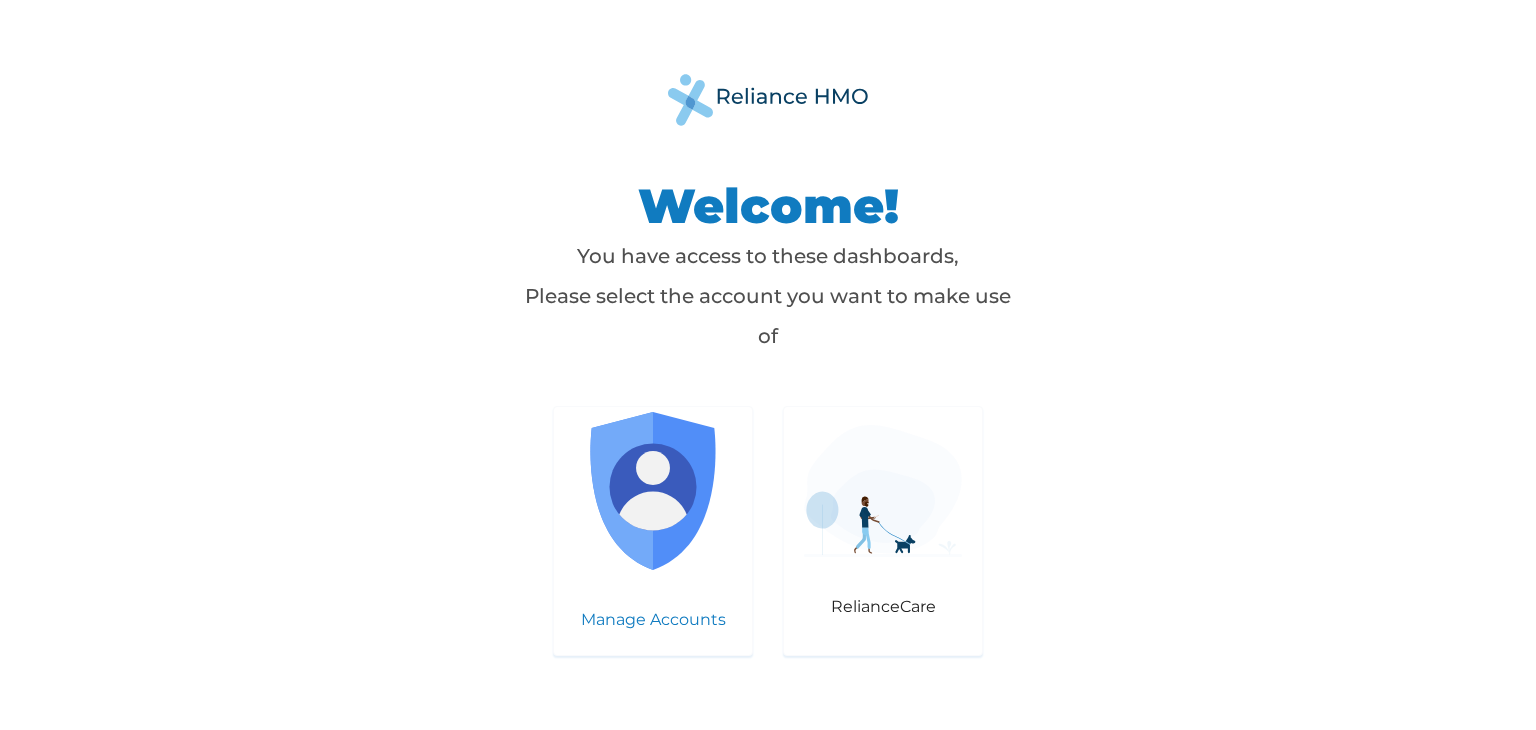 click at bounding box center (653, 491) 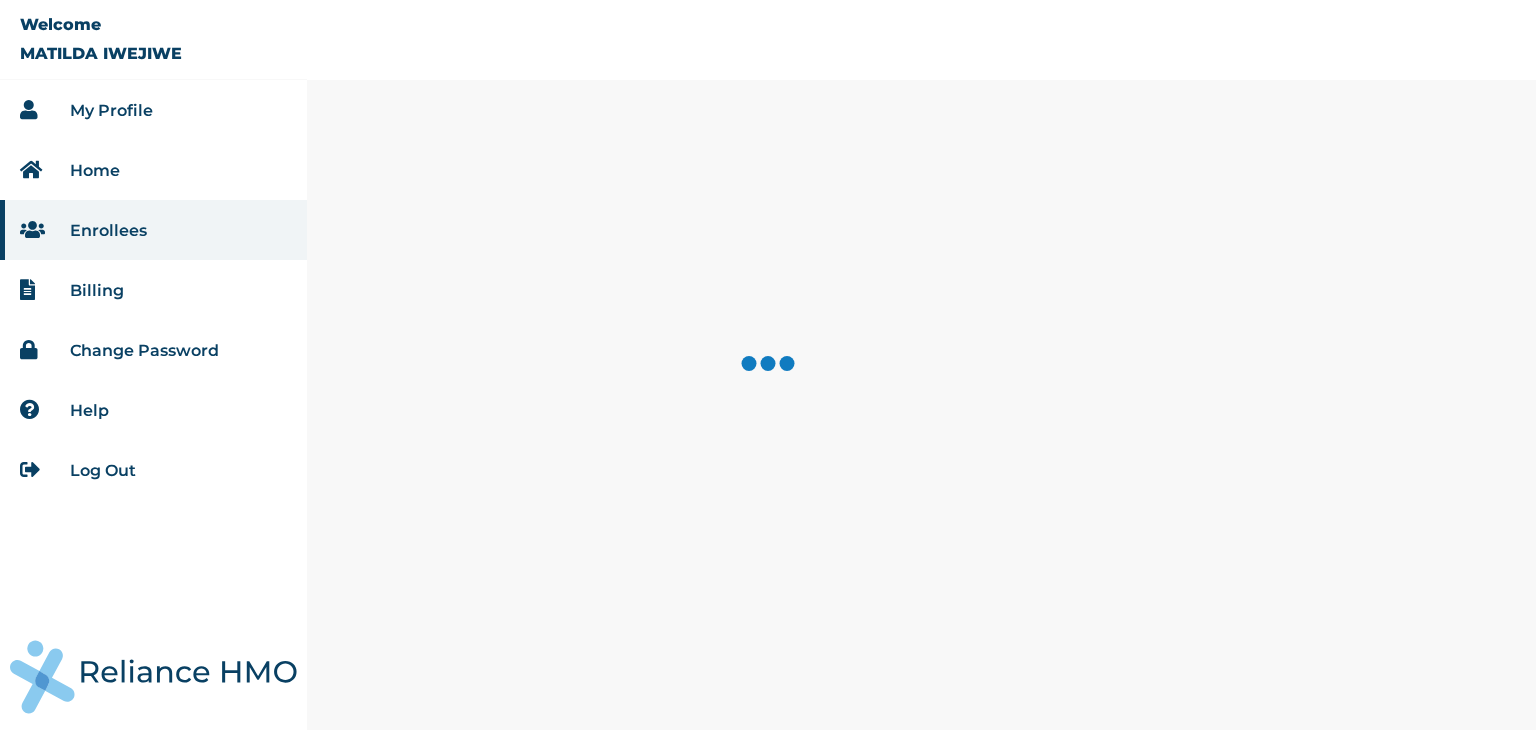 scroll, scrollTop: 0, scrollLeft: 0, axis: both 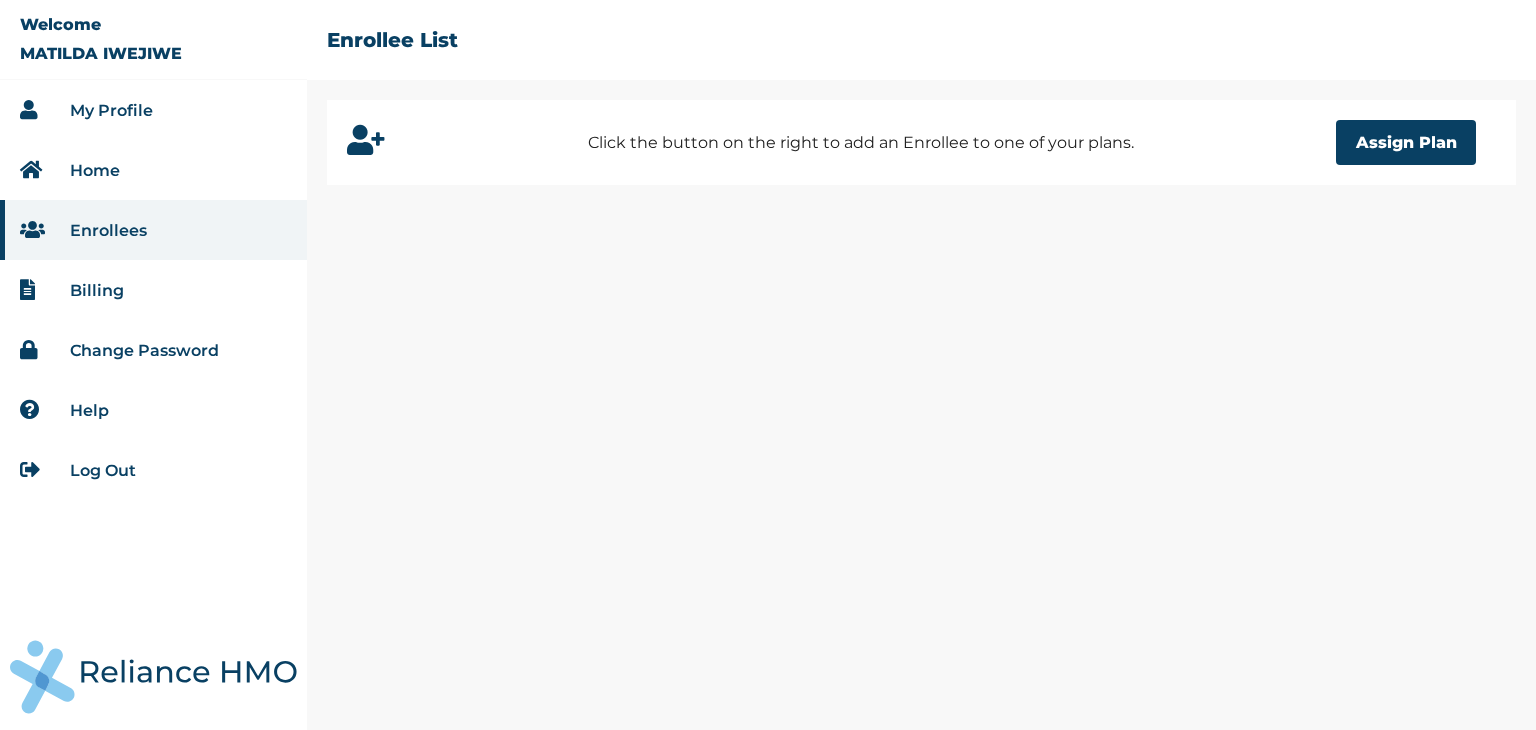 click on "My Profile" at bounding box center [111, 110] 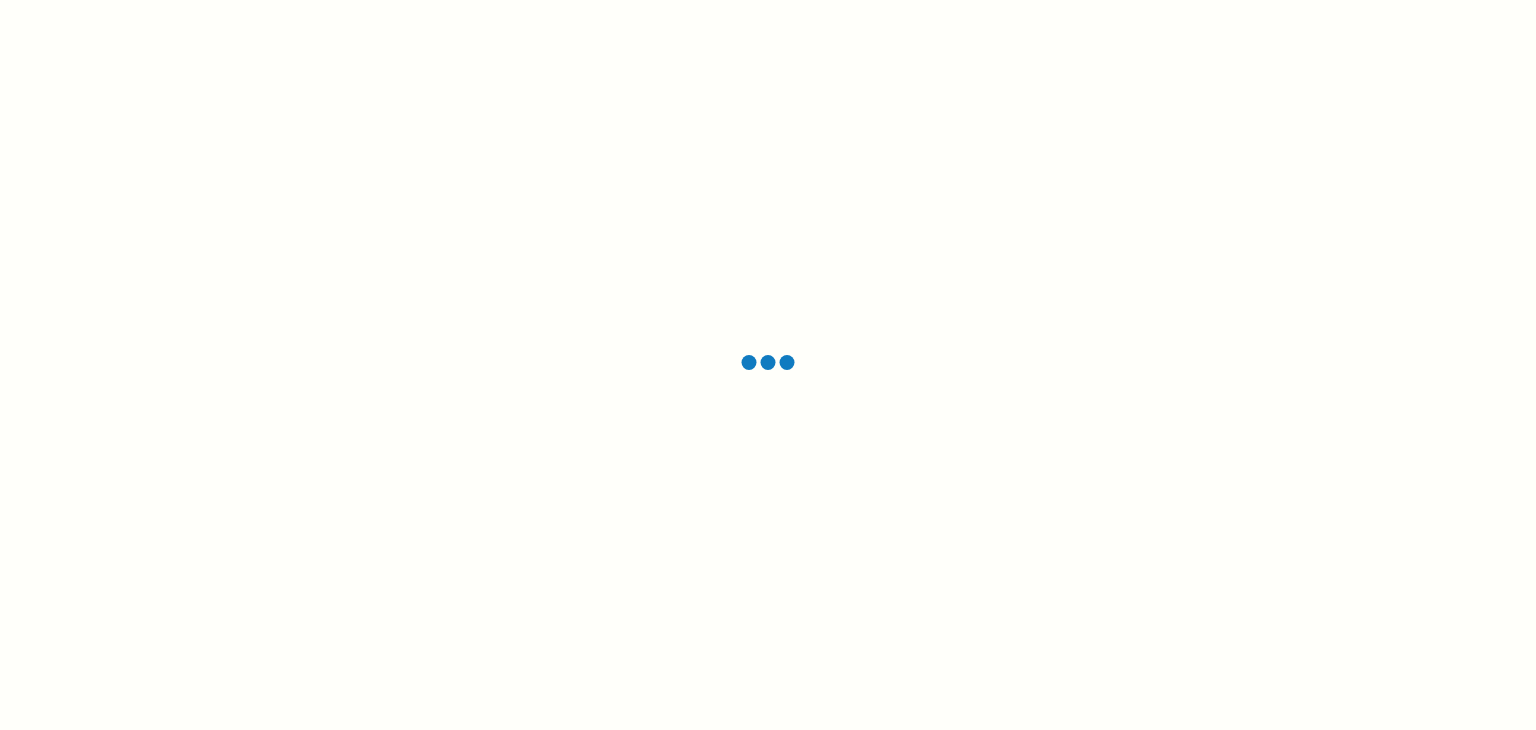 scroll, scrollTop: 0, scrollLeft: 0, axis: both 